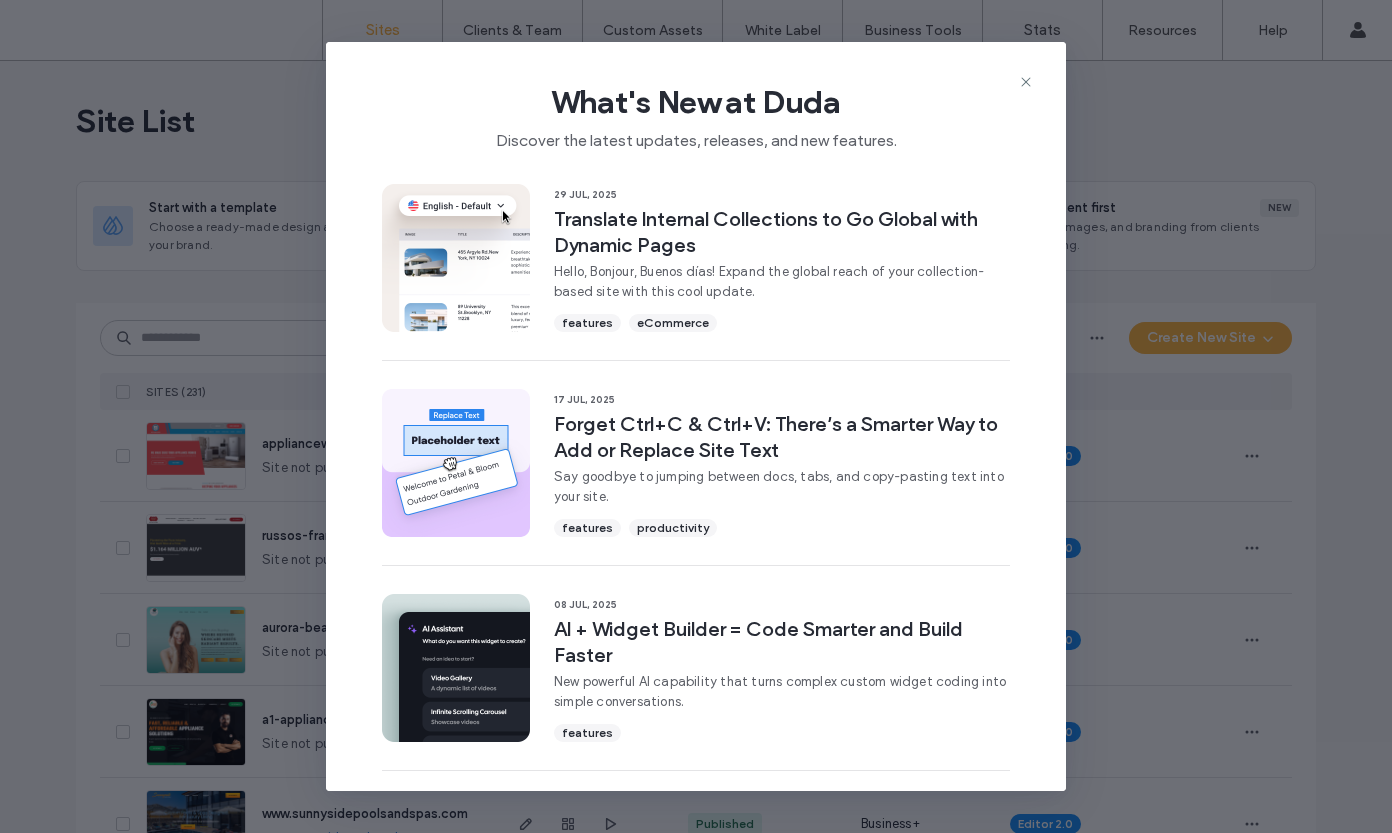 scroll, scrollTop: 0, scrollLeft: 0, axis: both 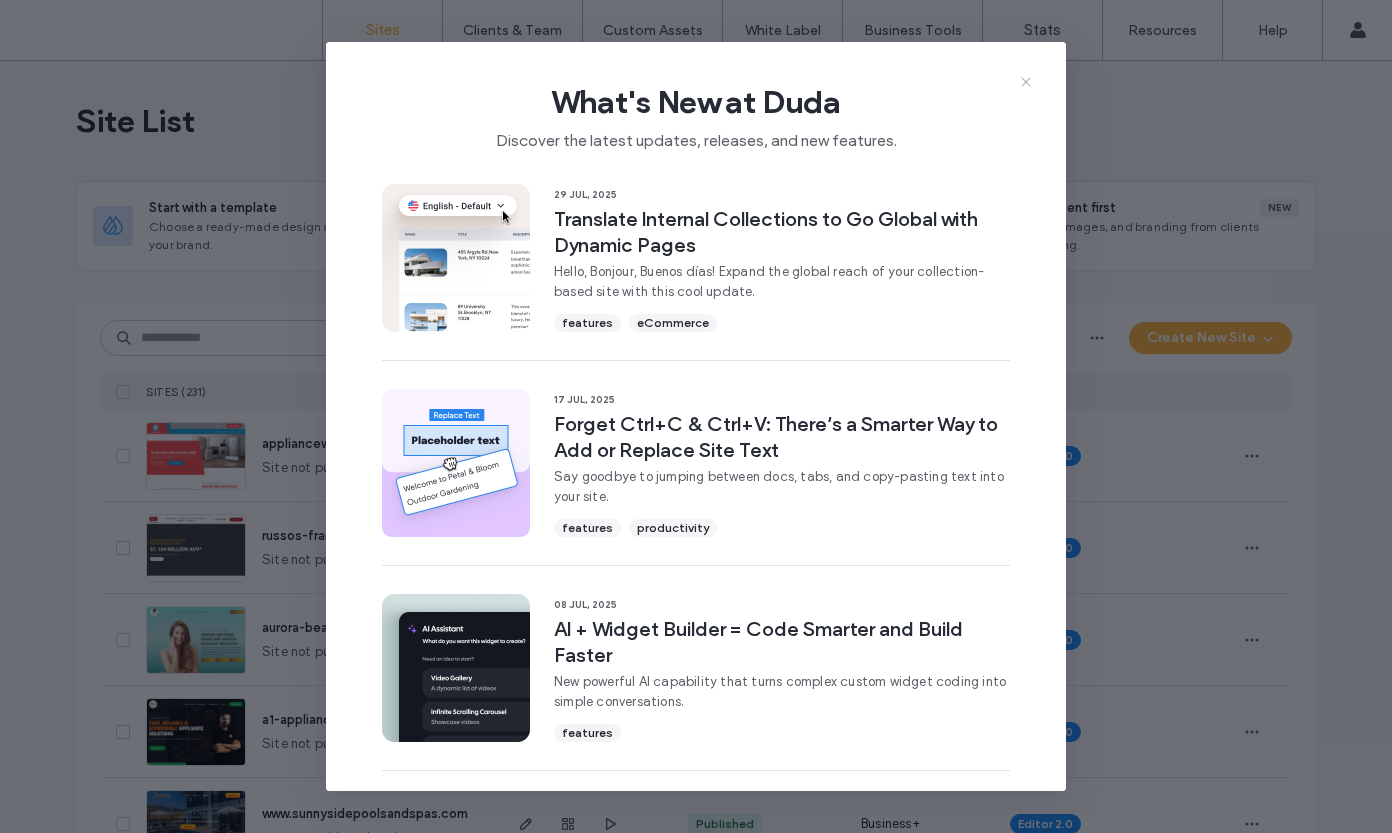 click 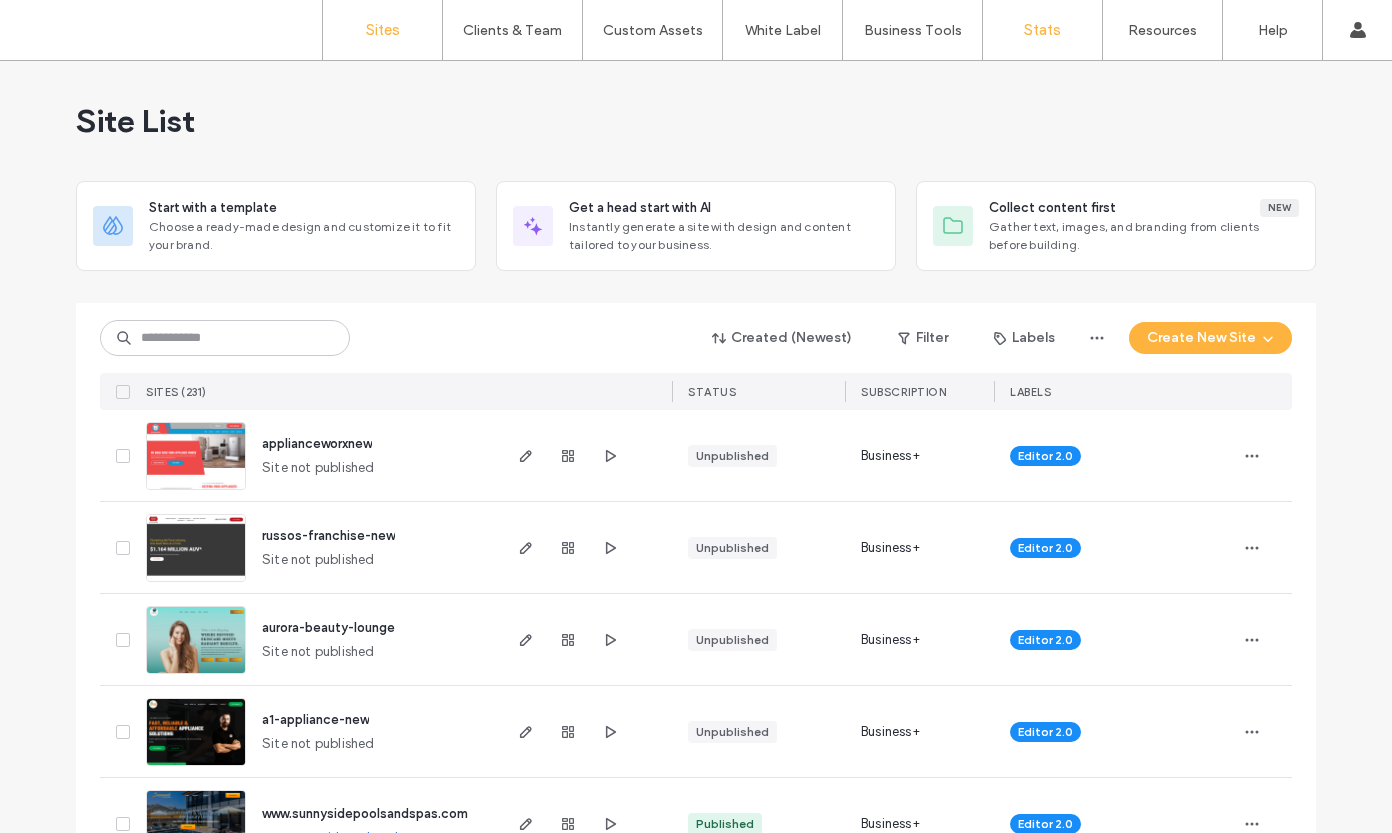click on "Stats" at bounding box center [1042, 30] 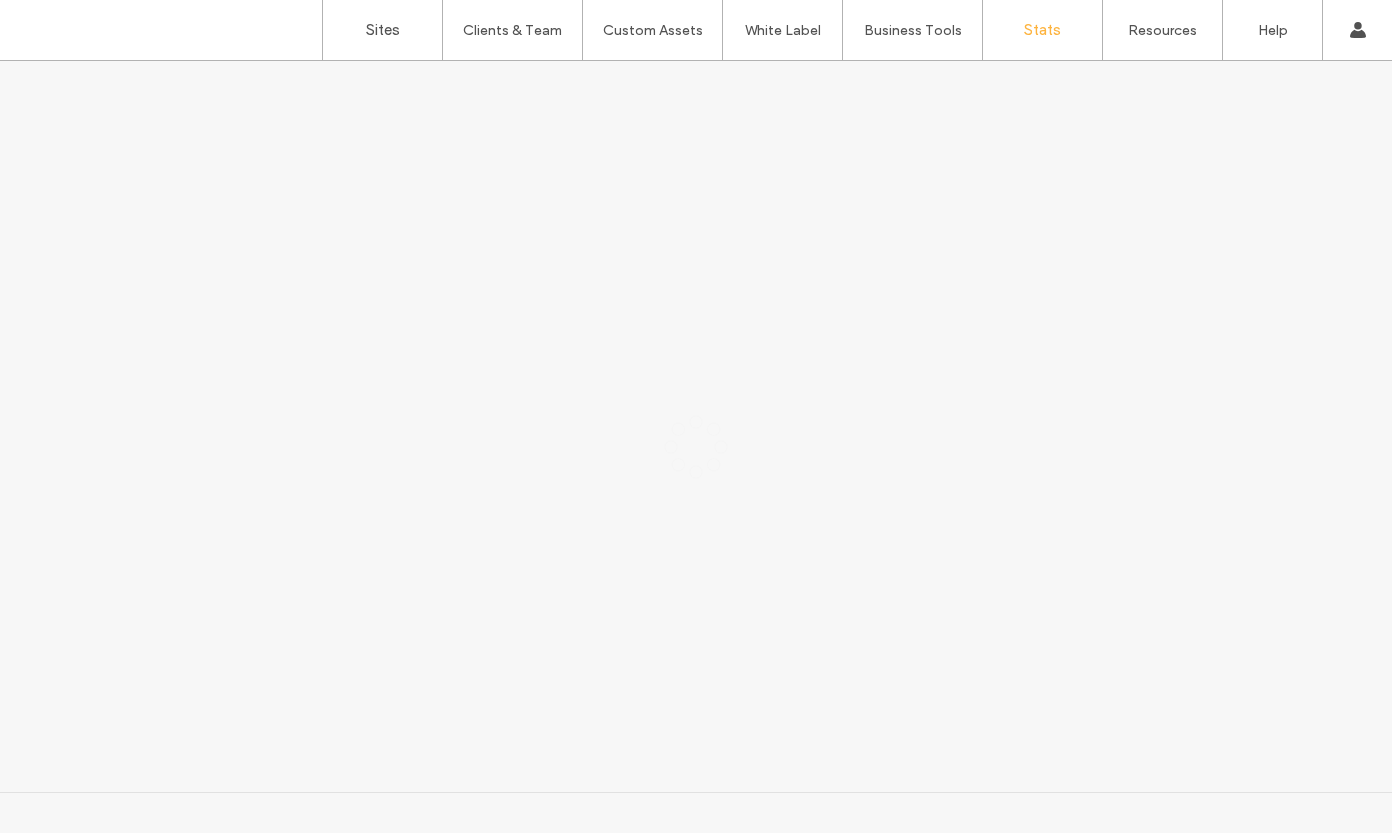 scroll, scrollTop: 0, scrollLeft: 0, axis: both 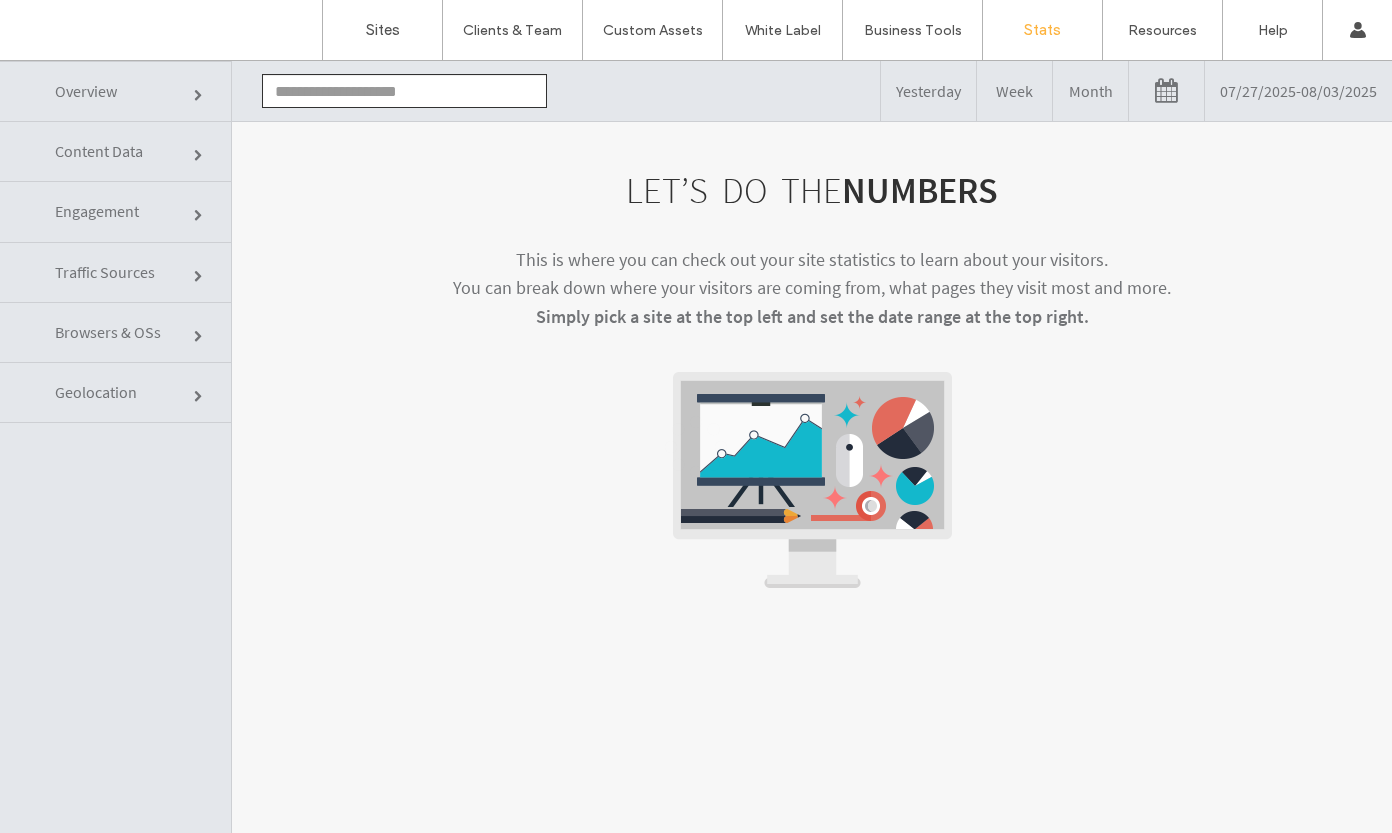 click 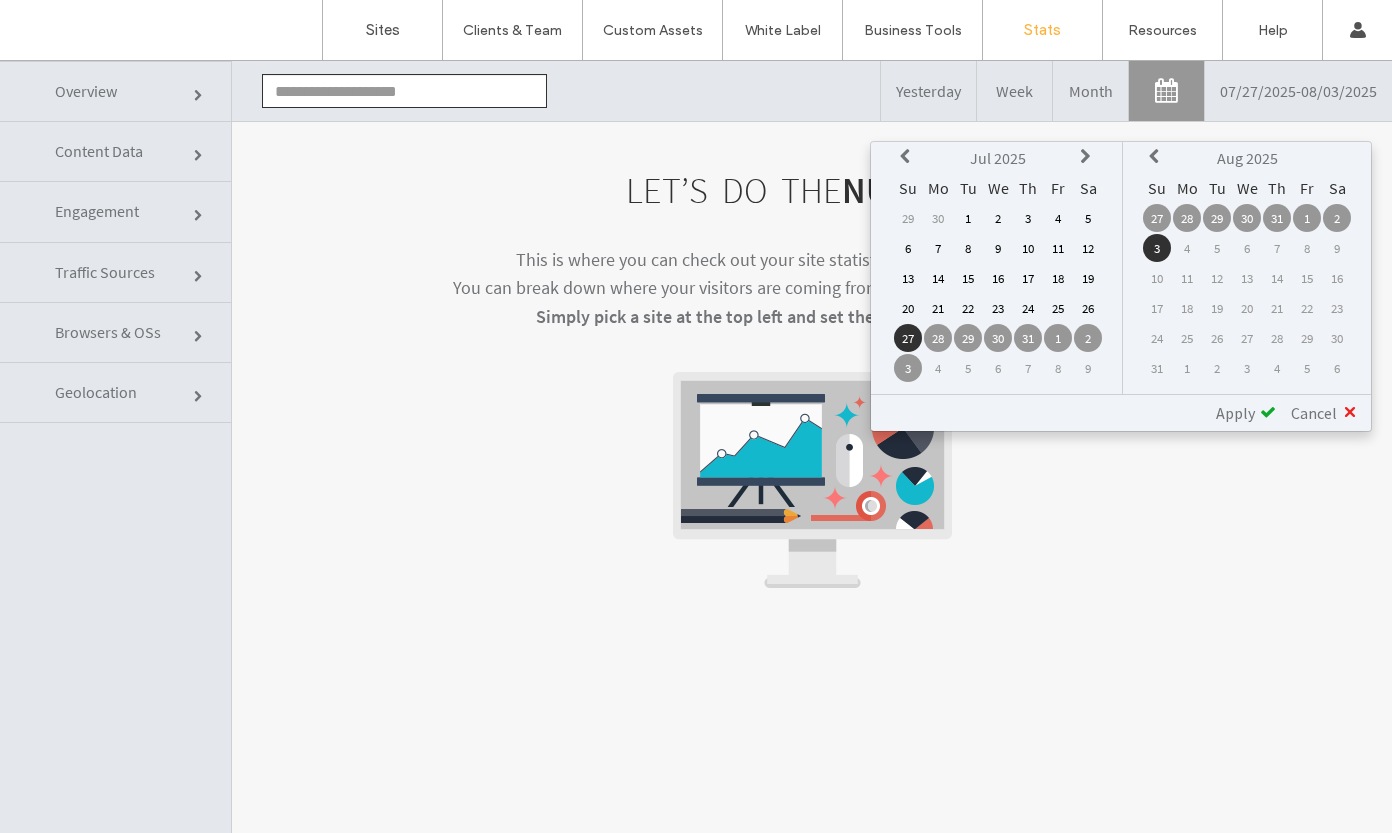 click on "28" at bounding box center [938, 338] 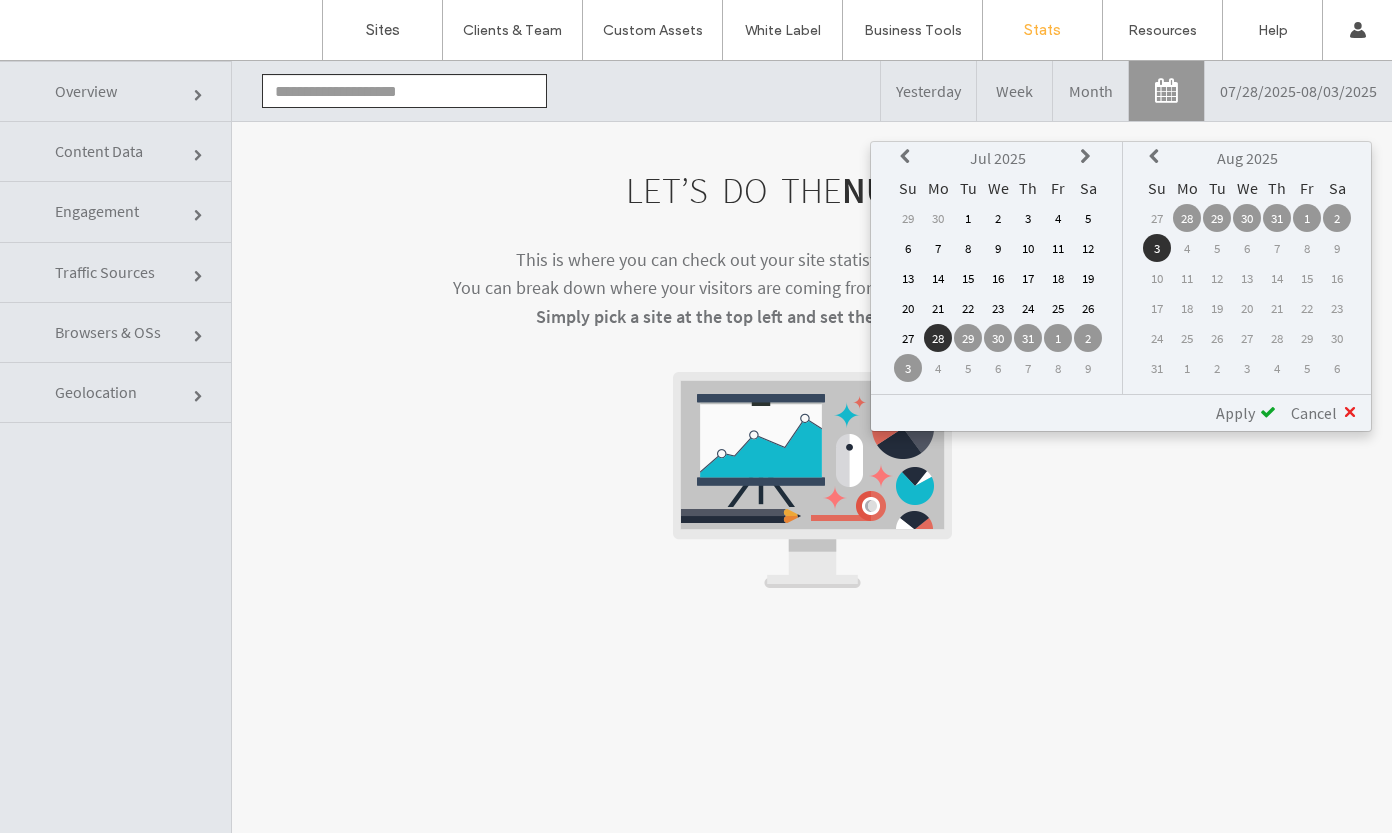 click on "3" at bounding box center [1157, 248] 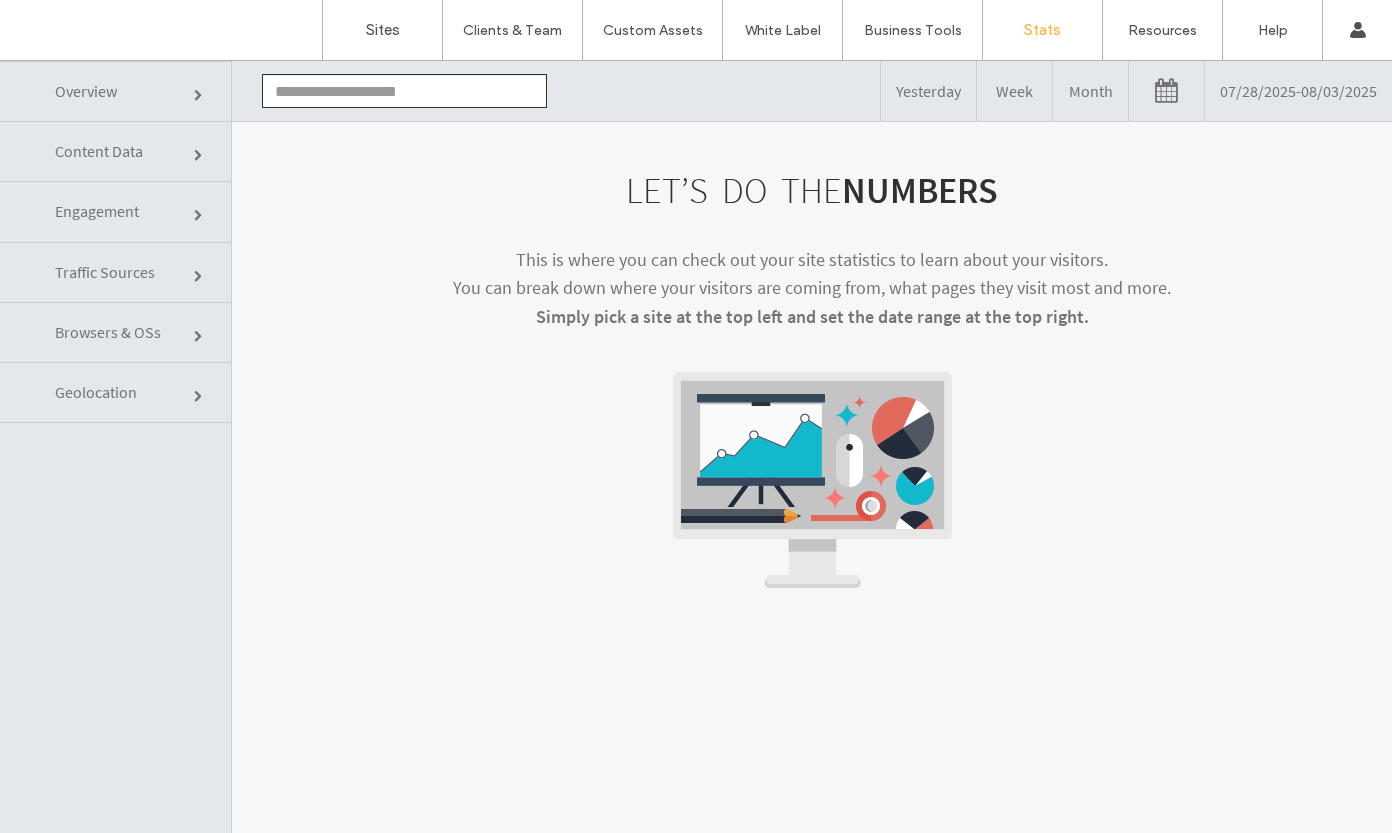 click on "Content Data" 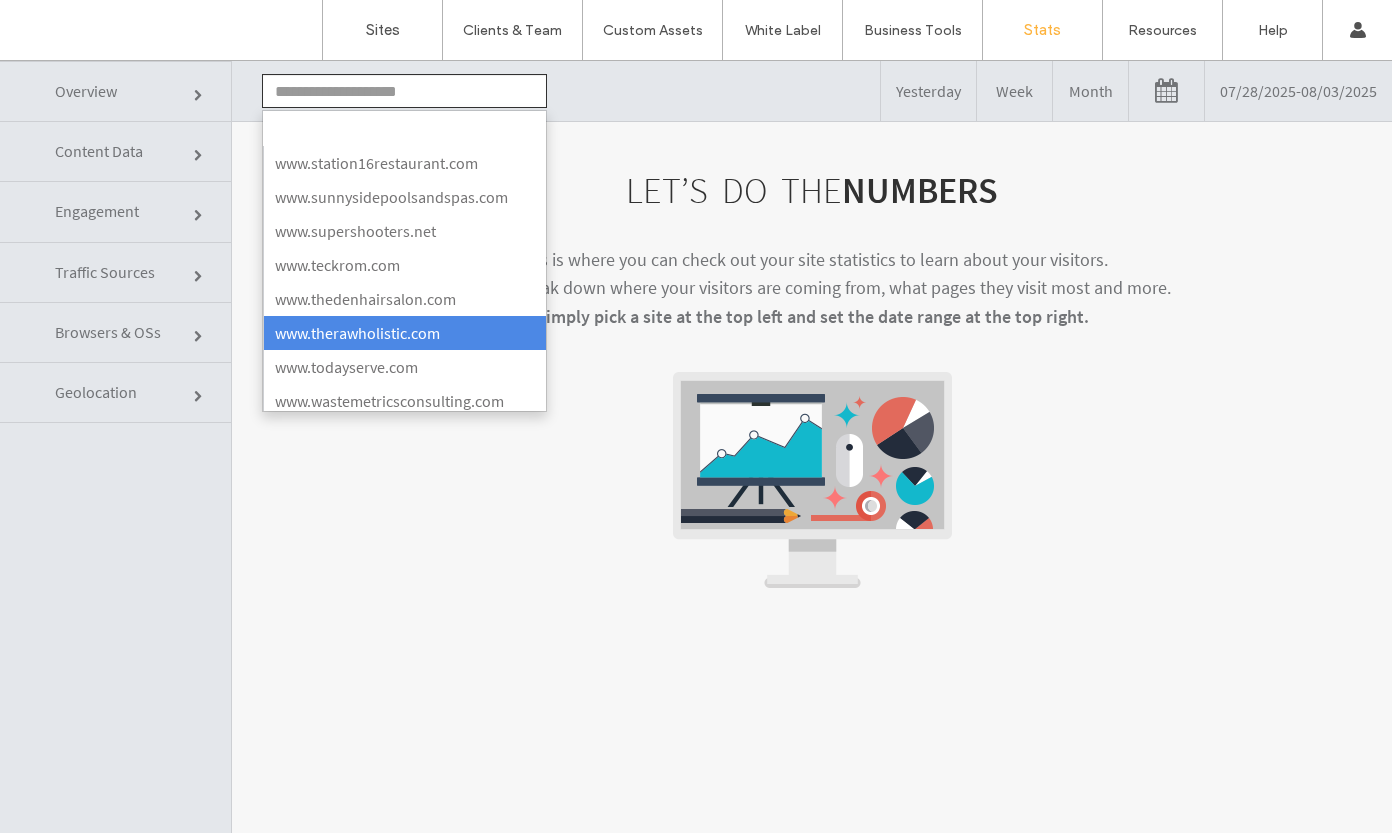 scroll, scrollTop: 3100, scrollLeft: 0, axis: vertical 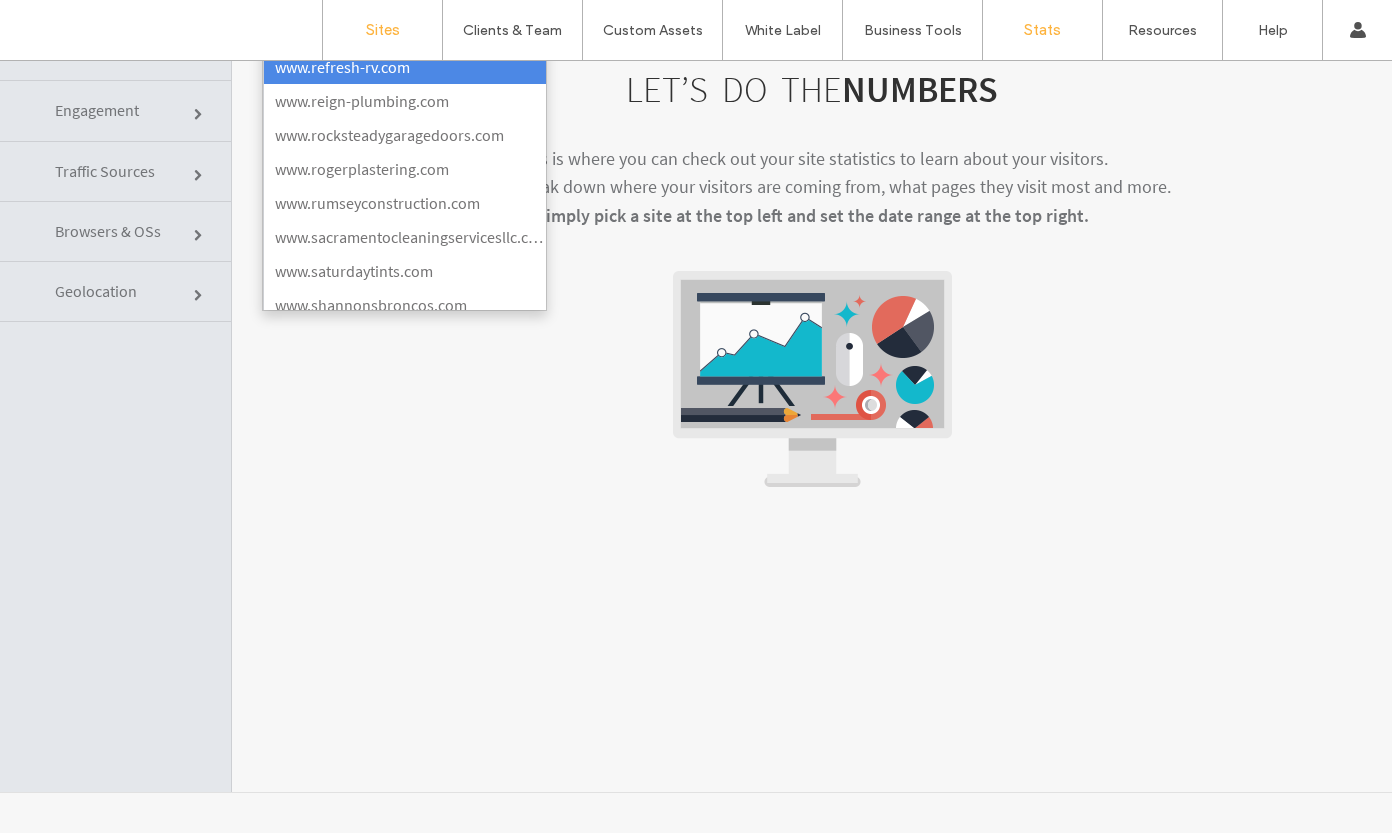 click on "Sites" at bounding box center [383, 30] 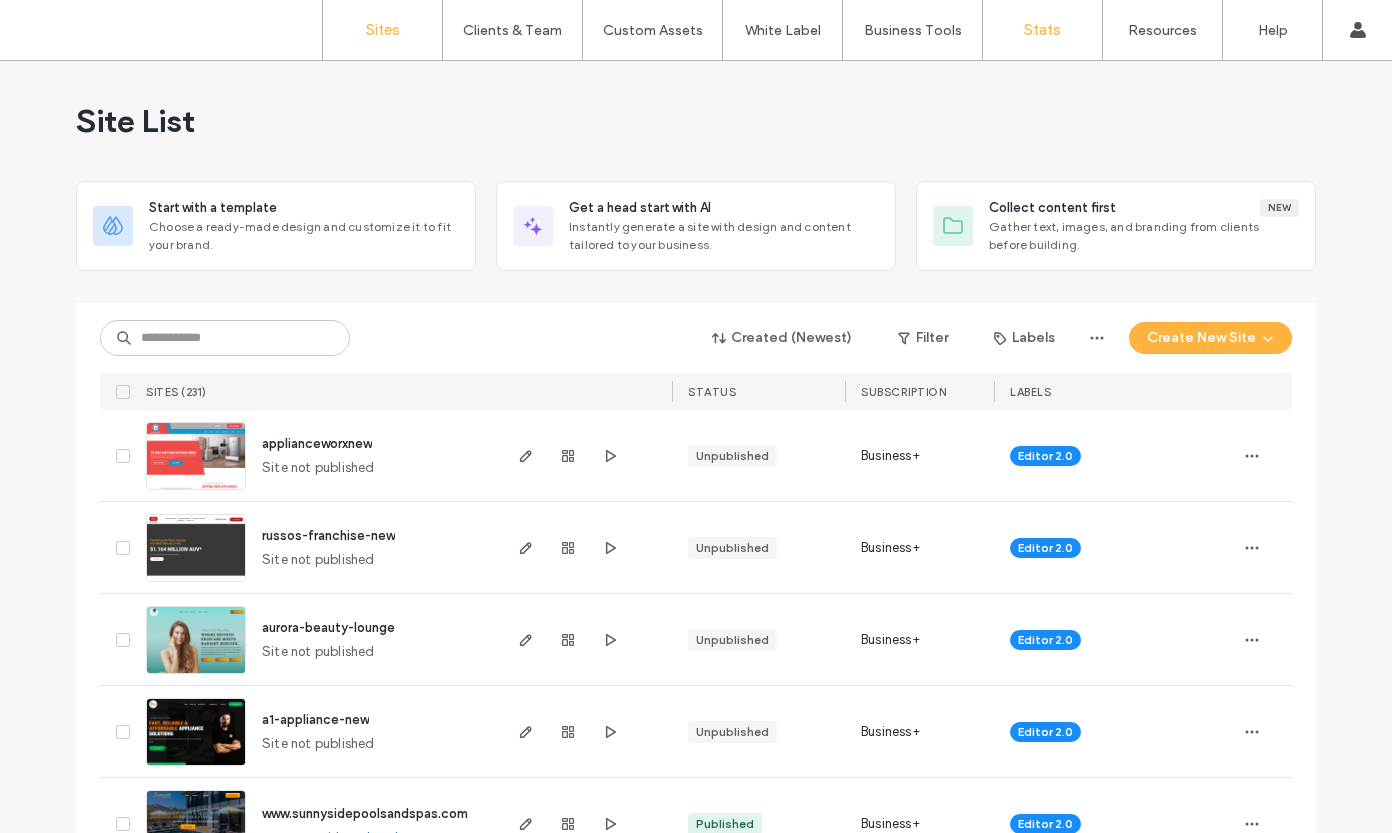 click on "Stats" at bounding box center [1042, 30] 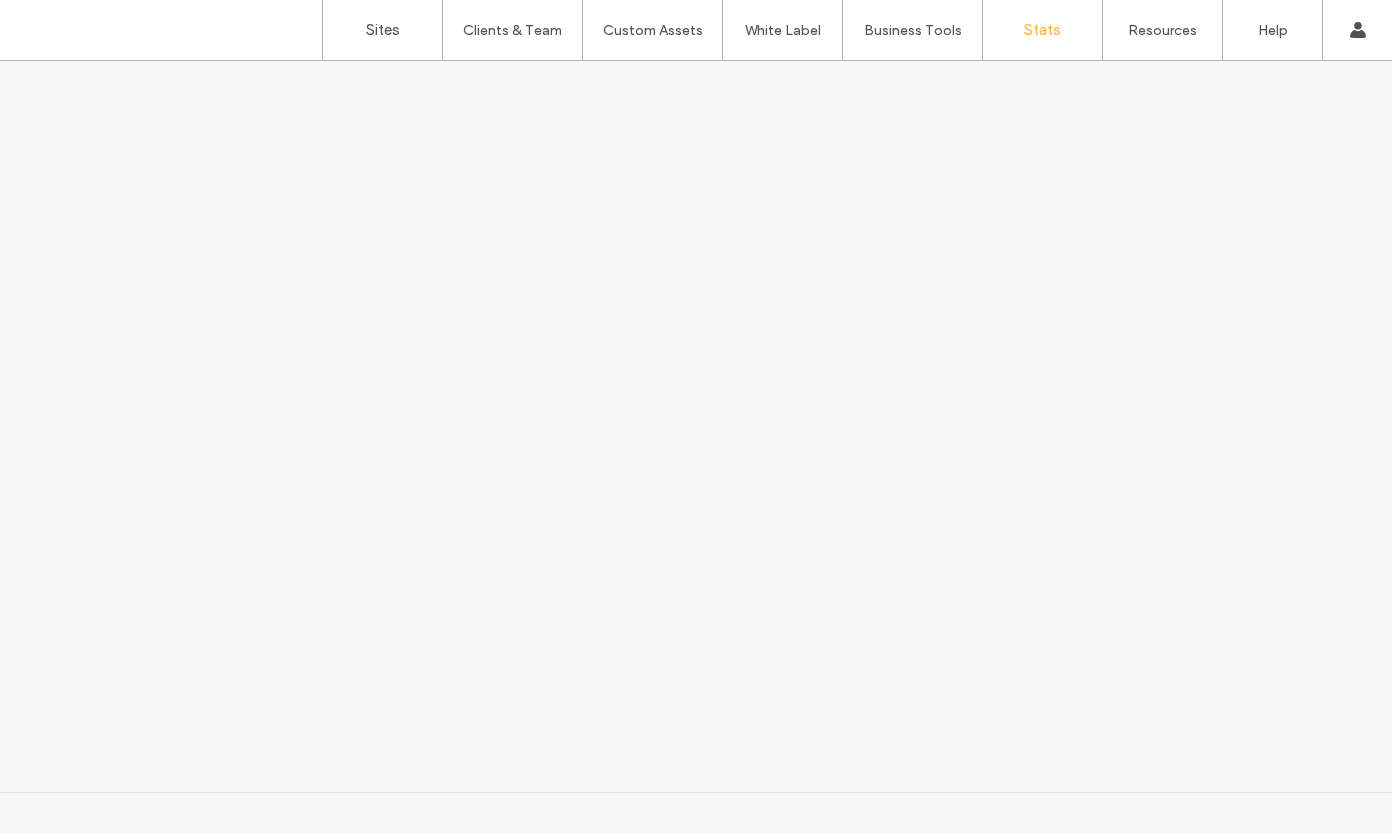 scroll, scrollTop: 0, scrollLeft: 0, axis: both 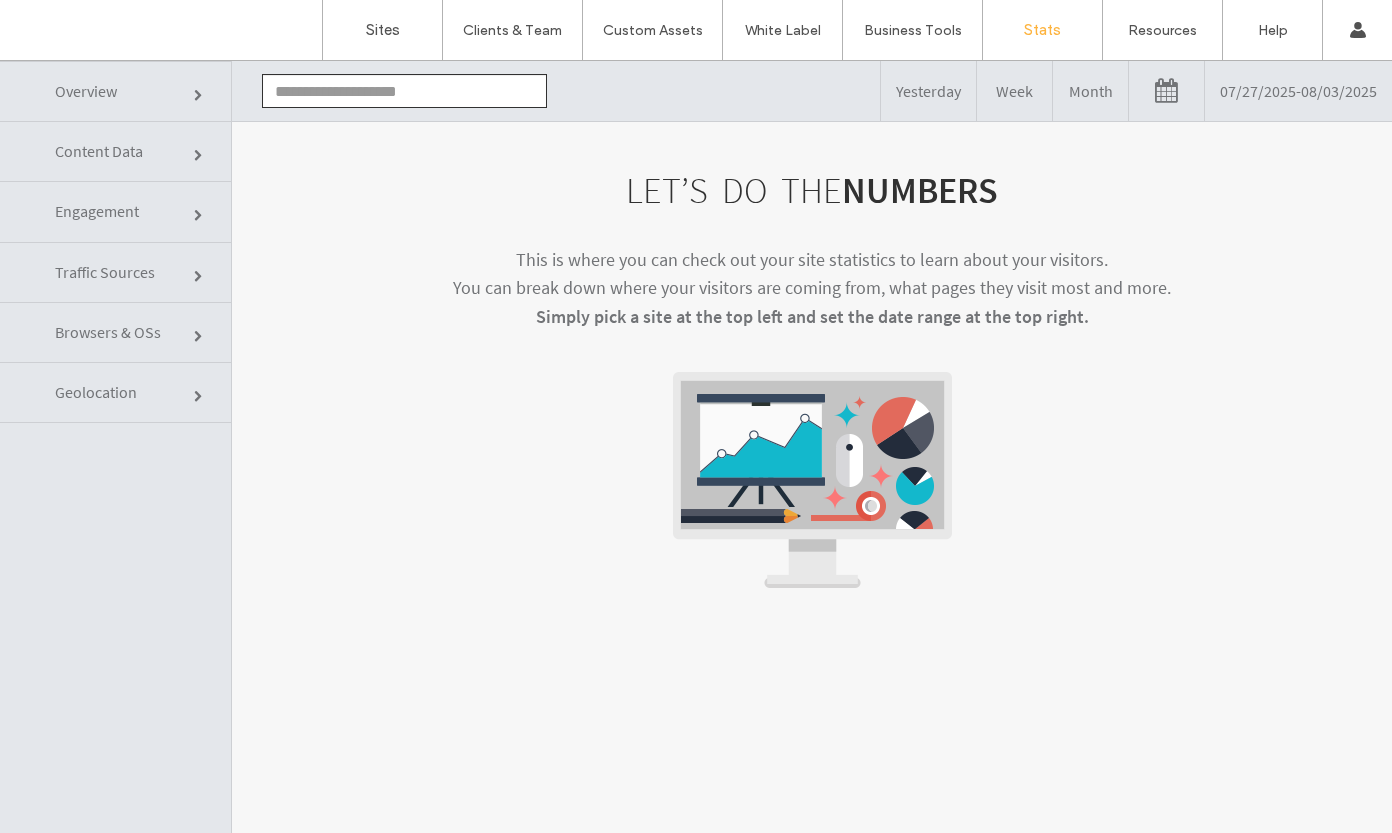 click 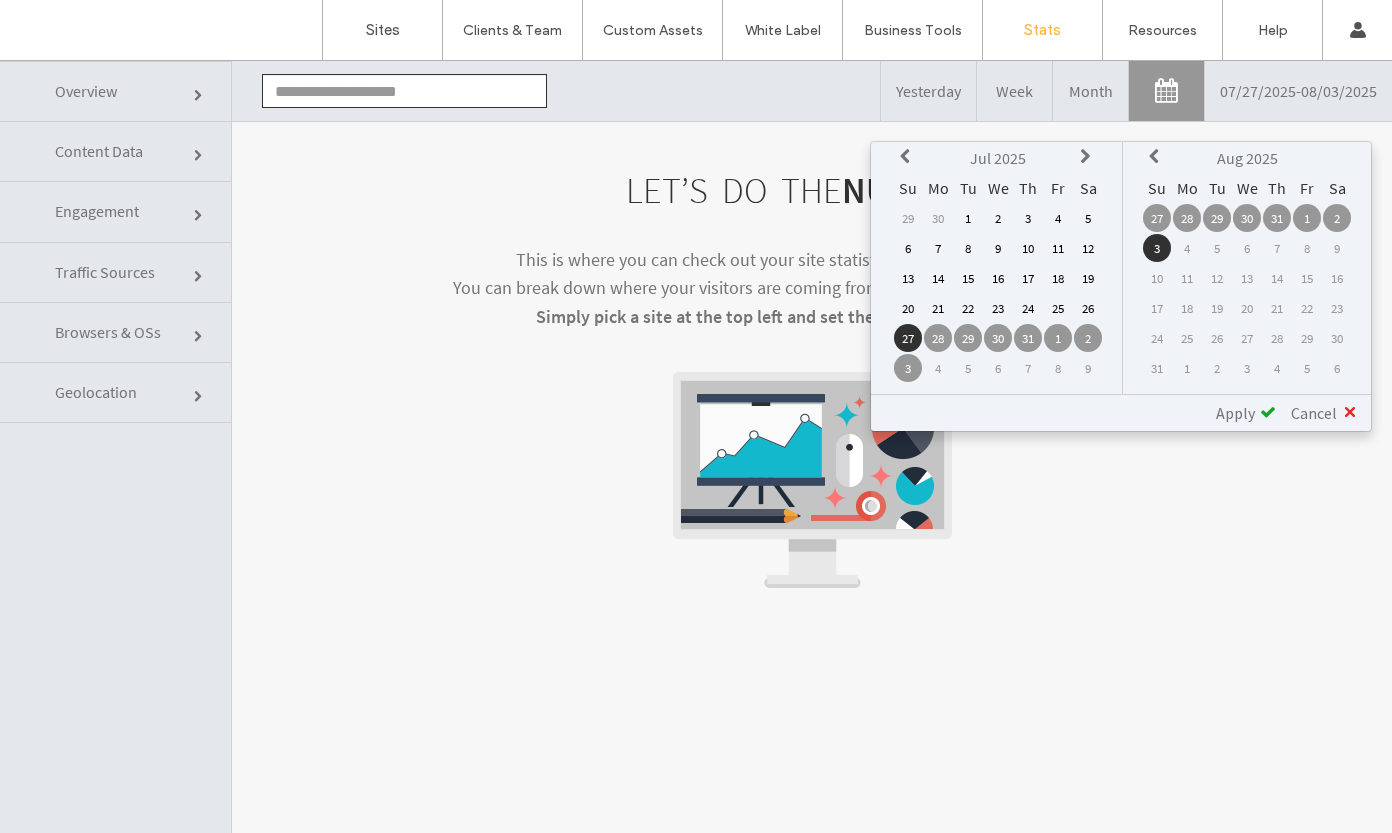 click on "28" at bounding box center (938, 338) 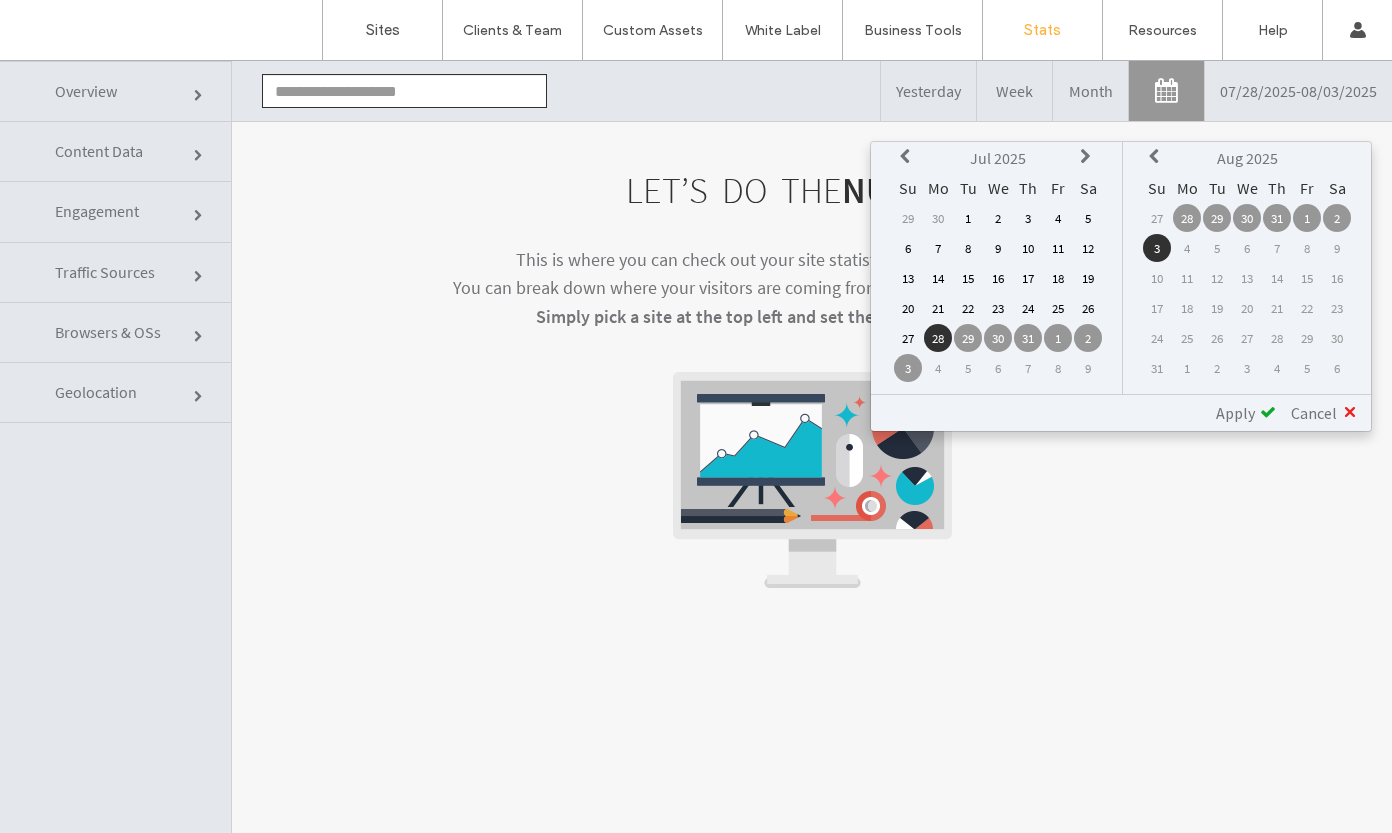 click on "3" at bounding box center [1157, 248] 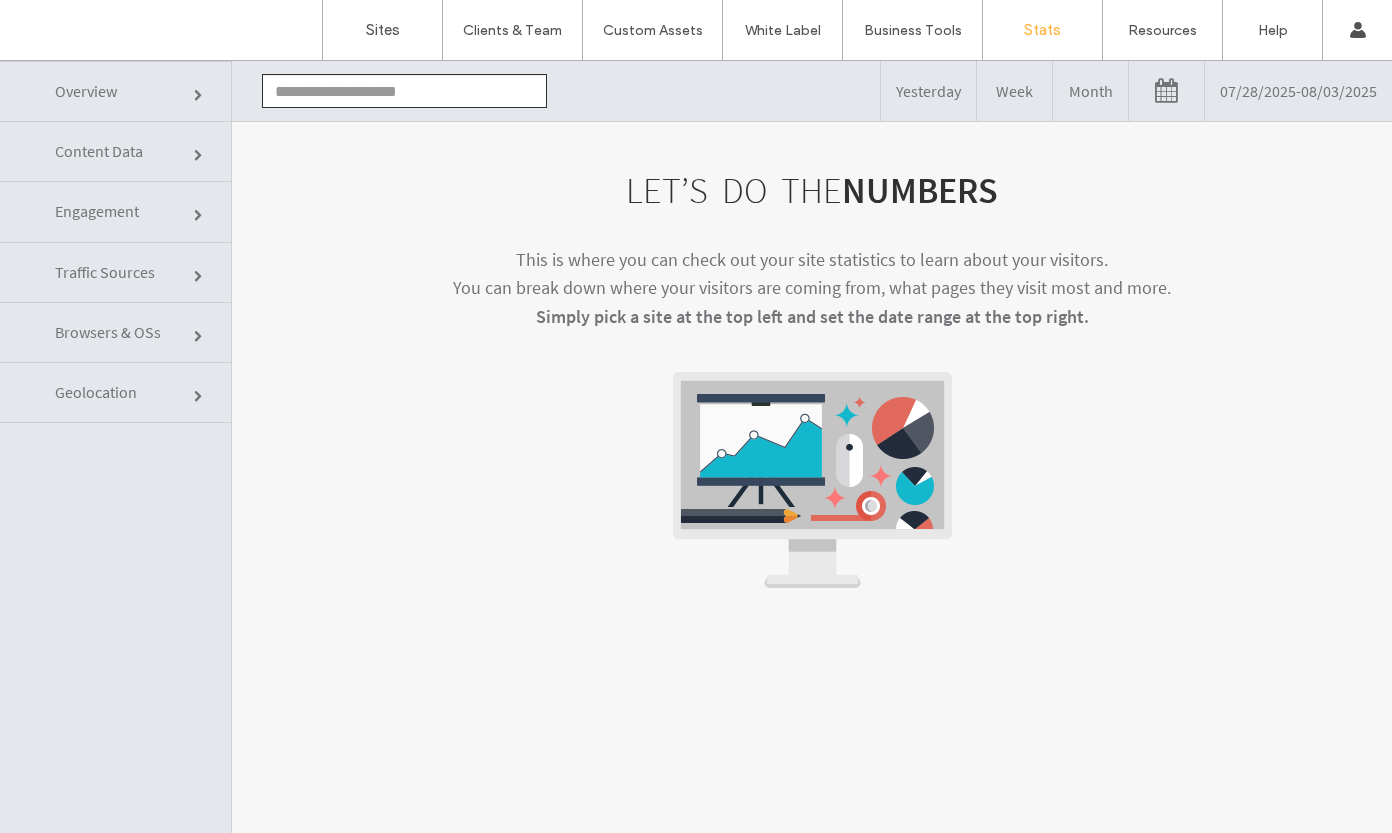 click on "Content Data" 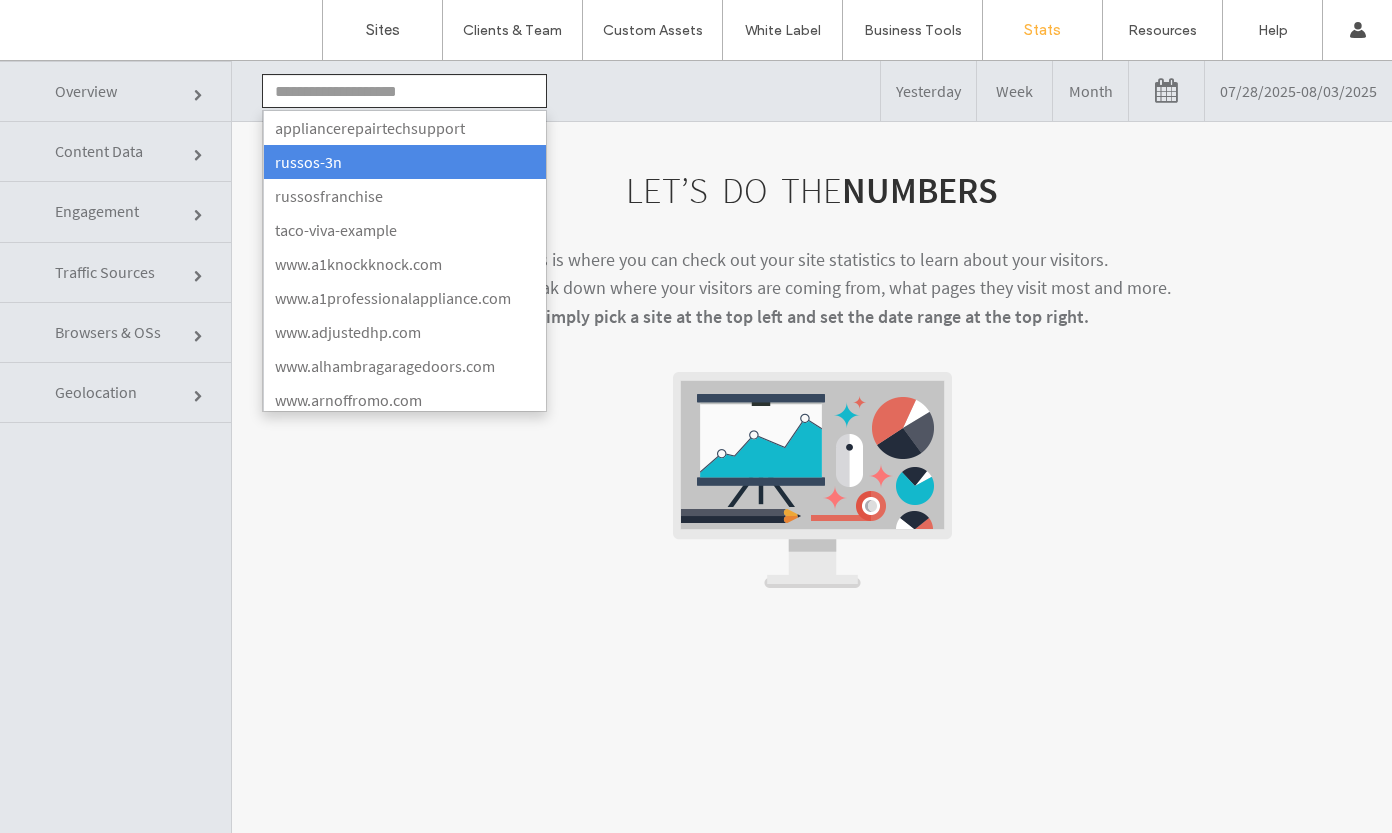 type on "**********" 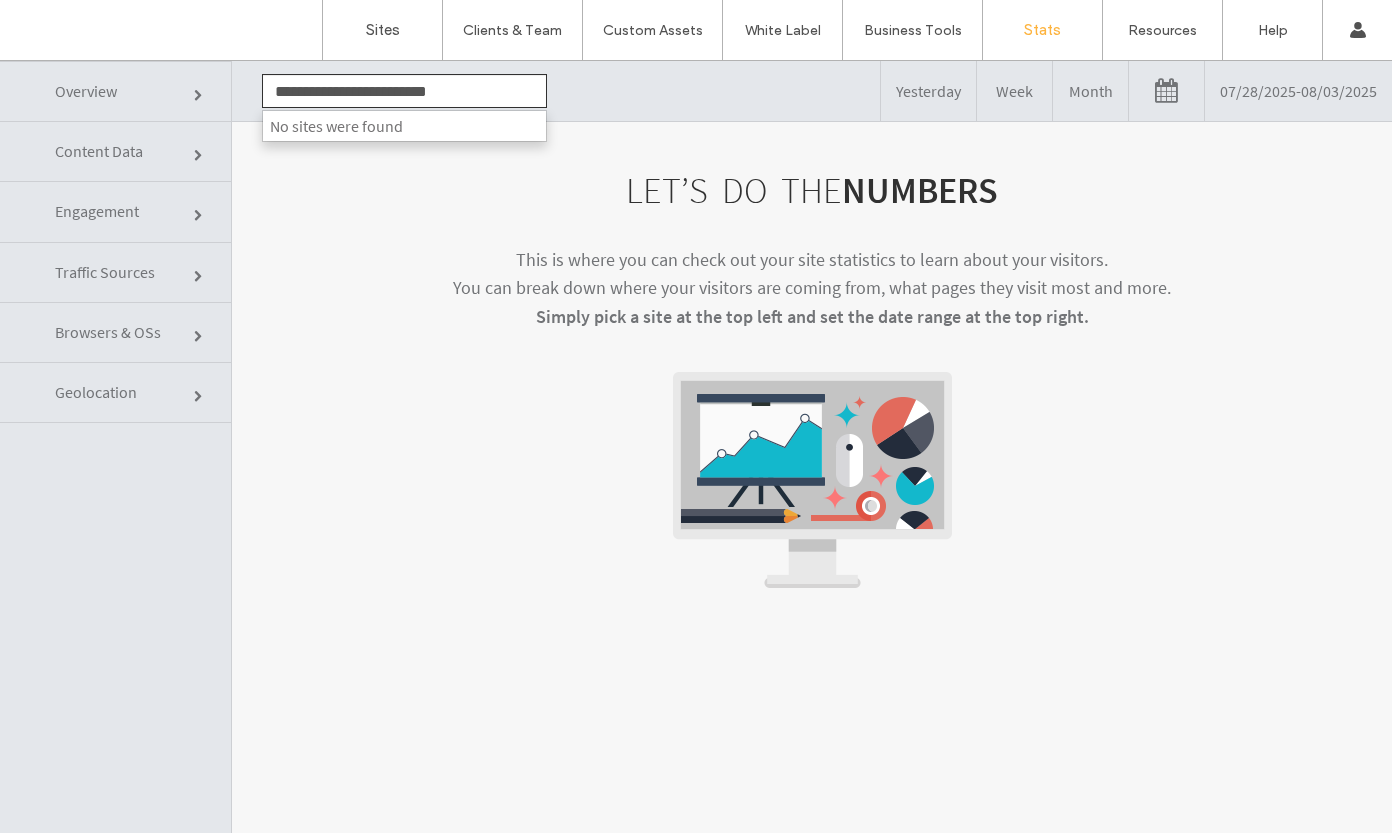 click on "Content Data" 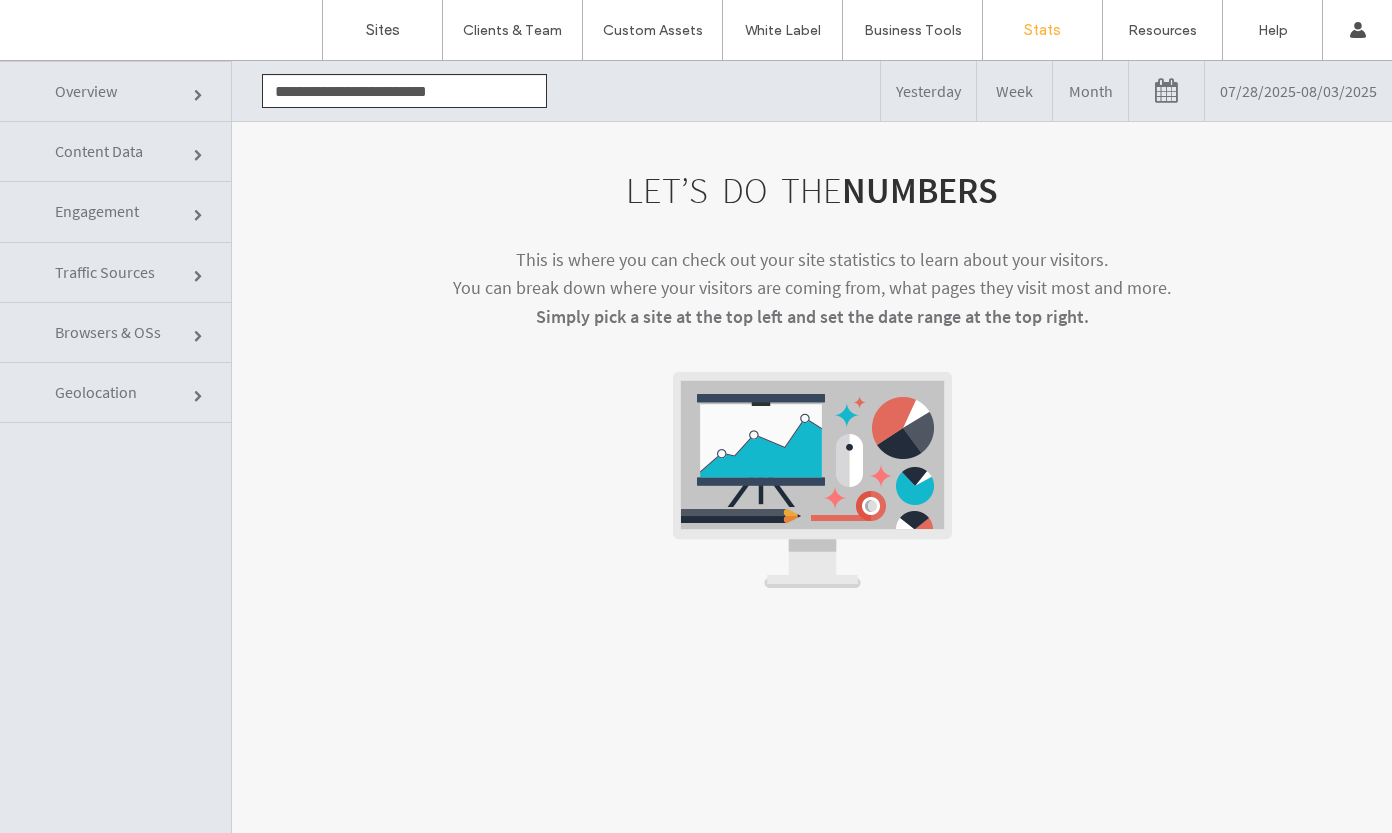 click on "Content Data" 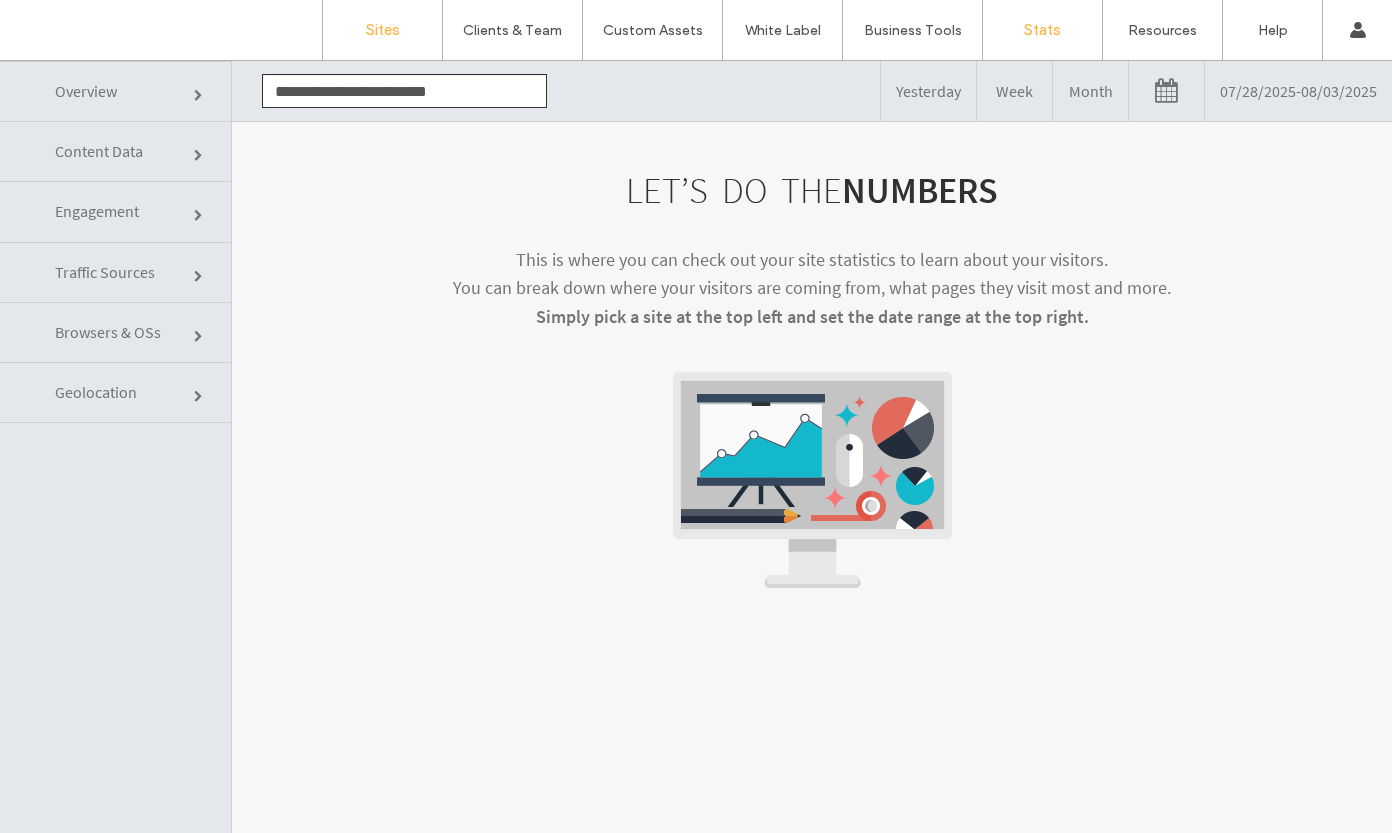 click on "Sites" at bounding box center (383, 30) 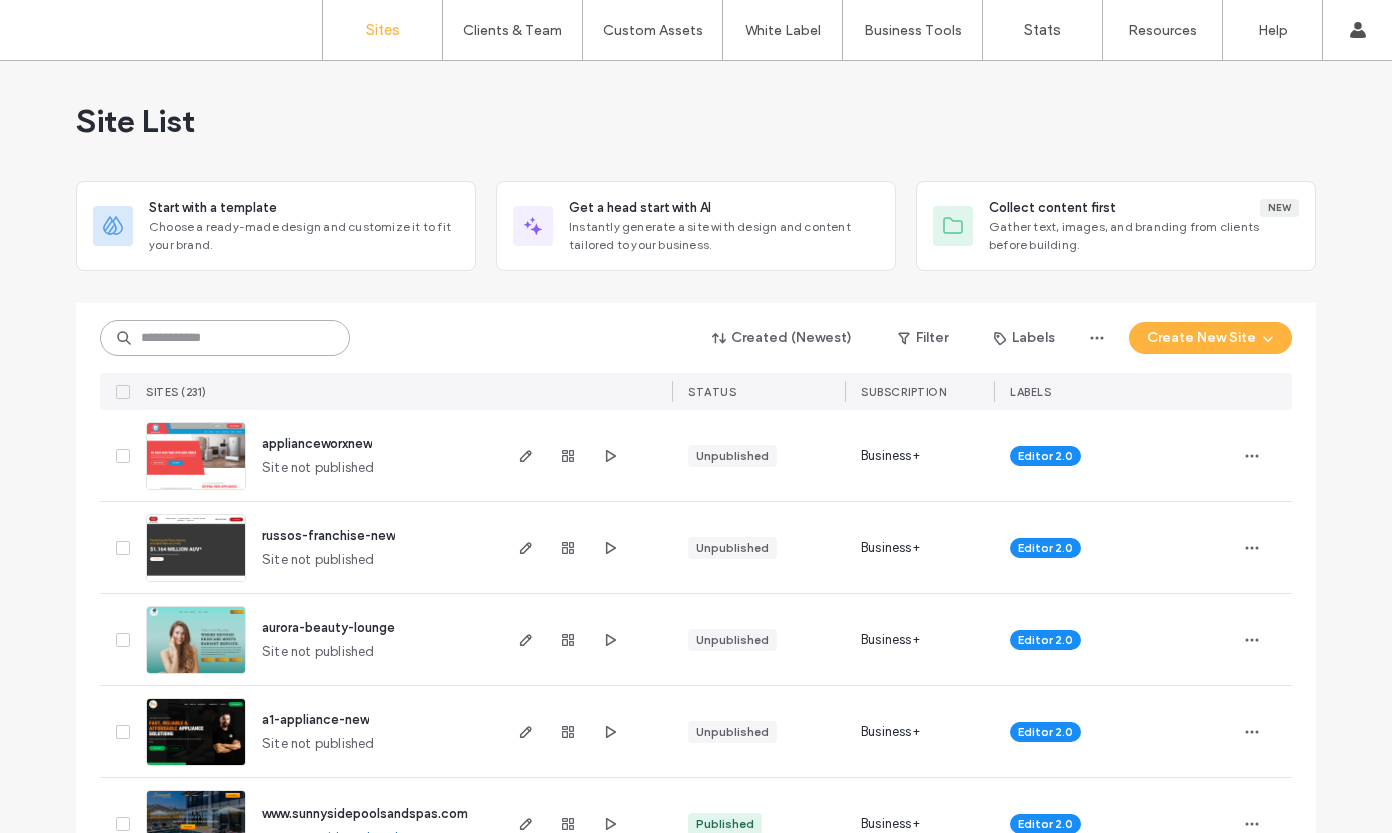 click at bounding box center [225, 338] 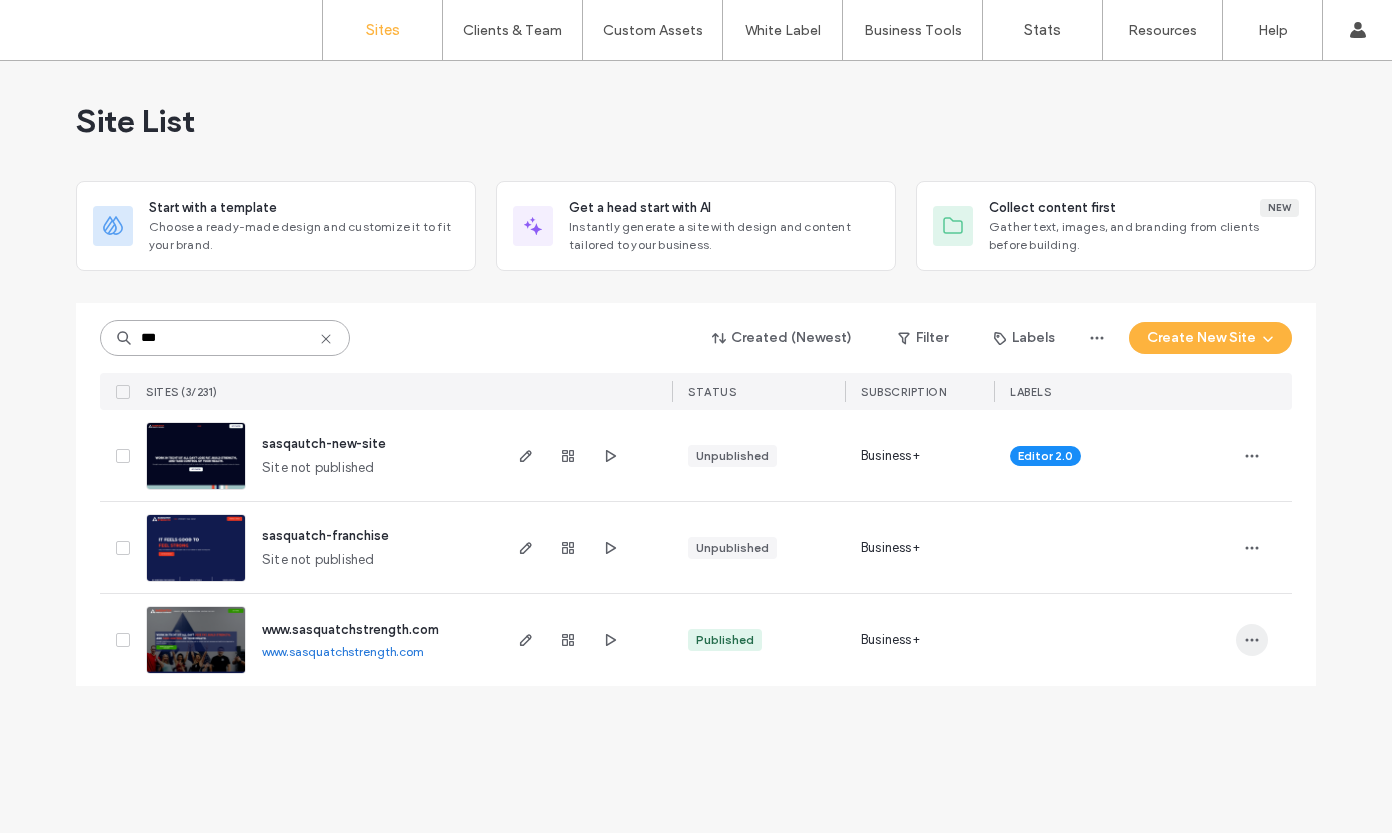 type on "***" 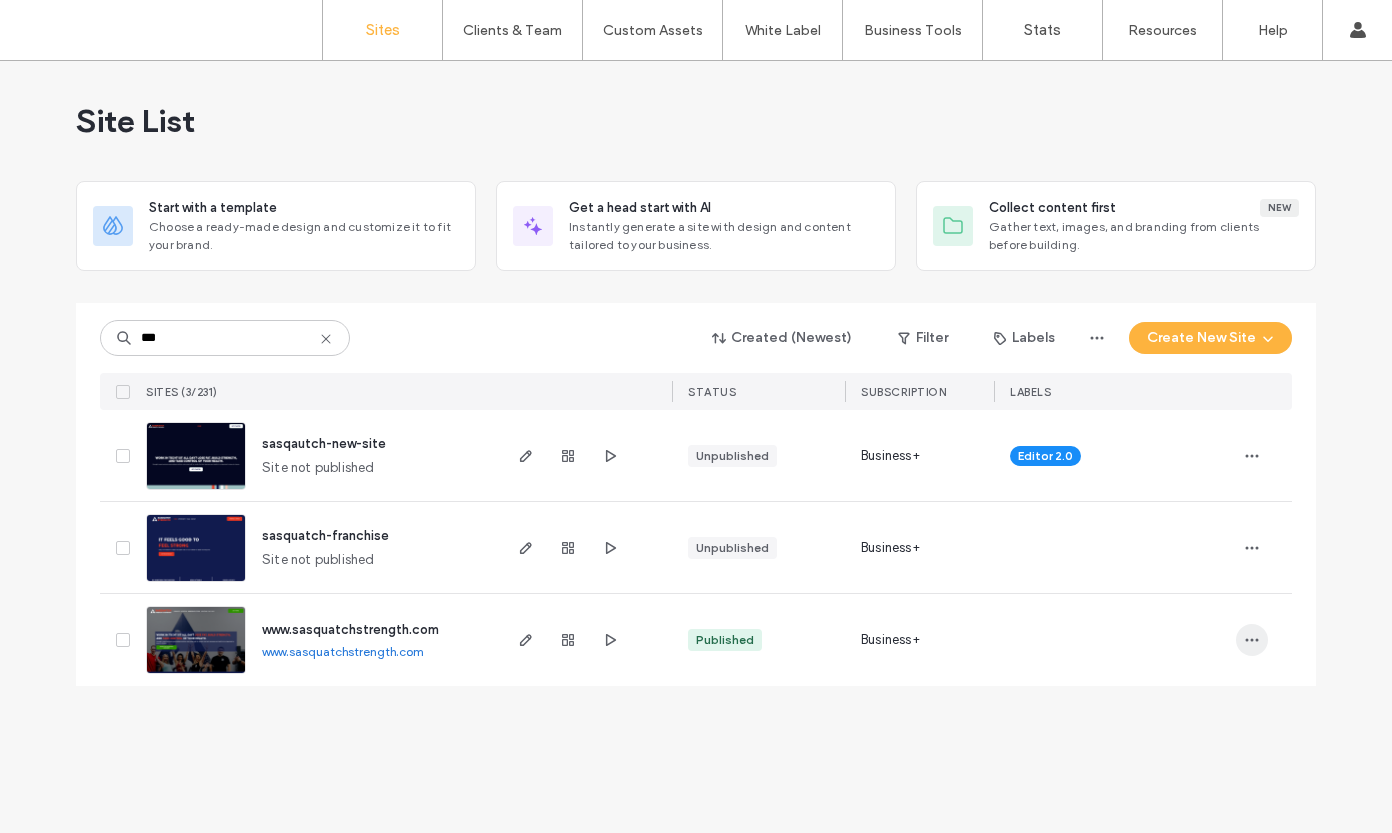 click 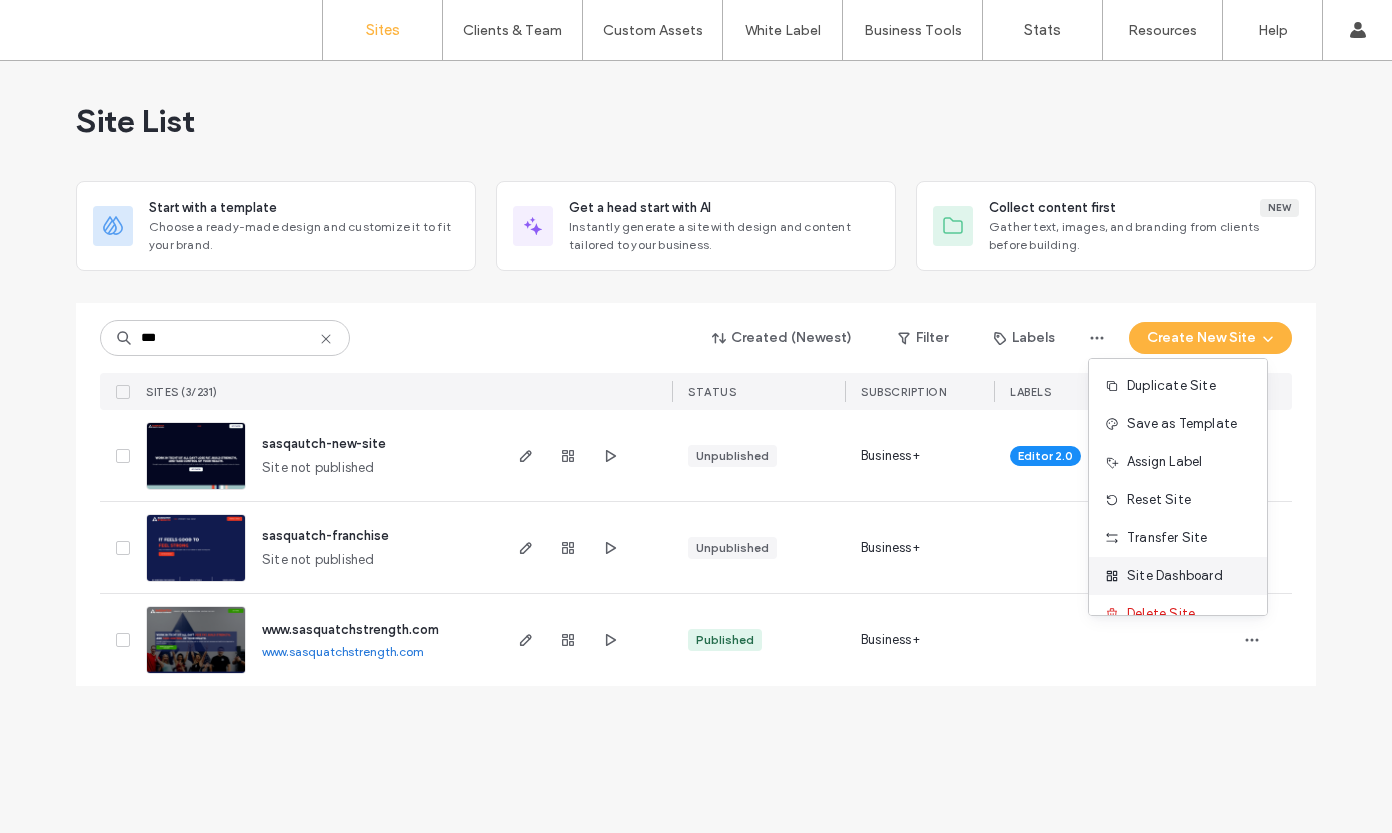 click on "Site Dashboard" at bounding box center (1175, 576) 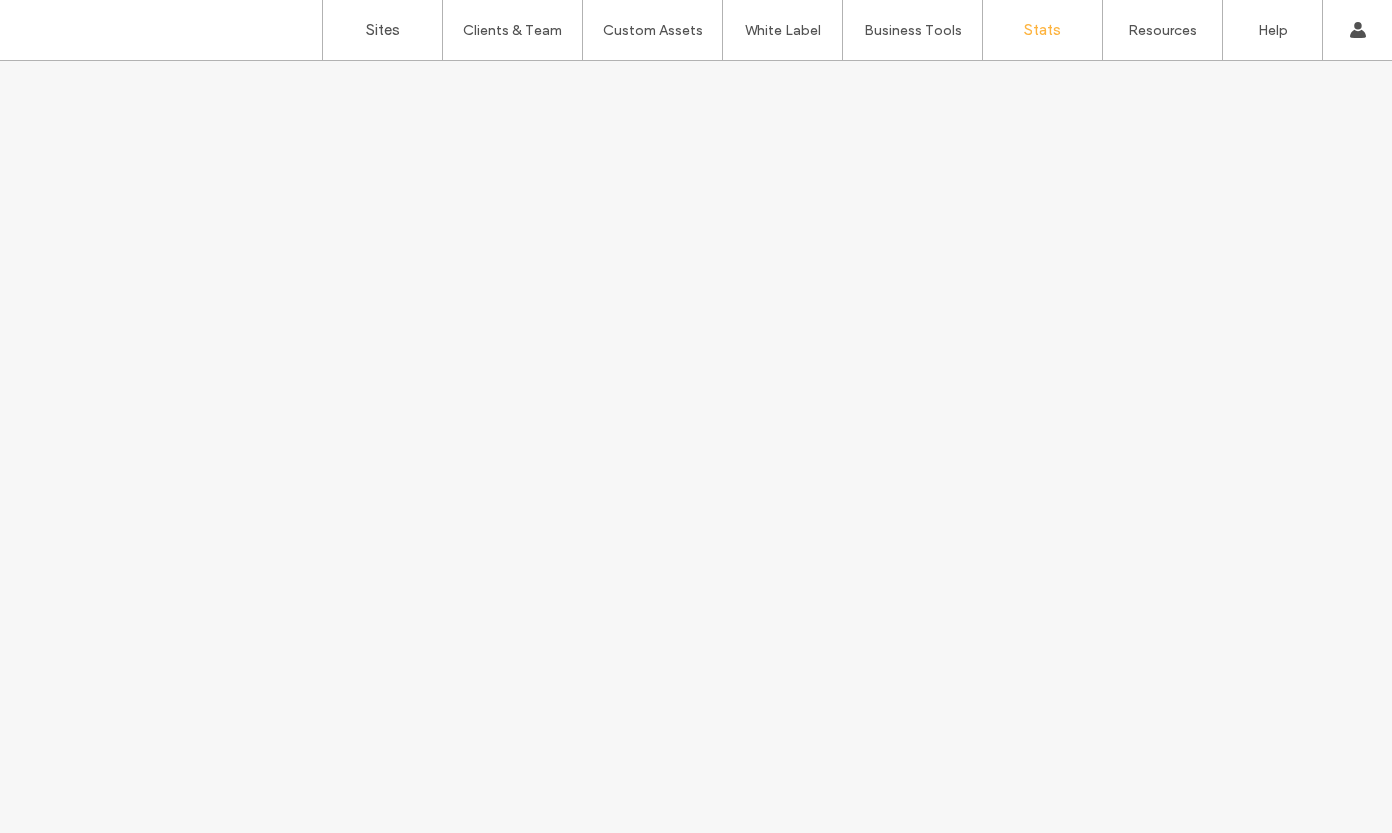 scroll, scrollTop: 0, scrollLeft: 0, axis: both 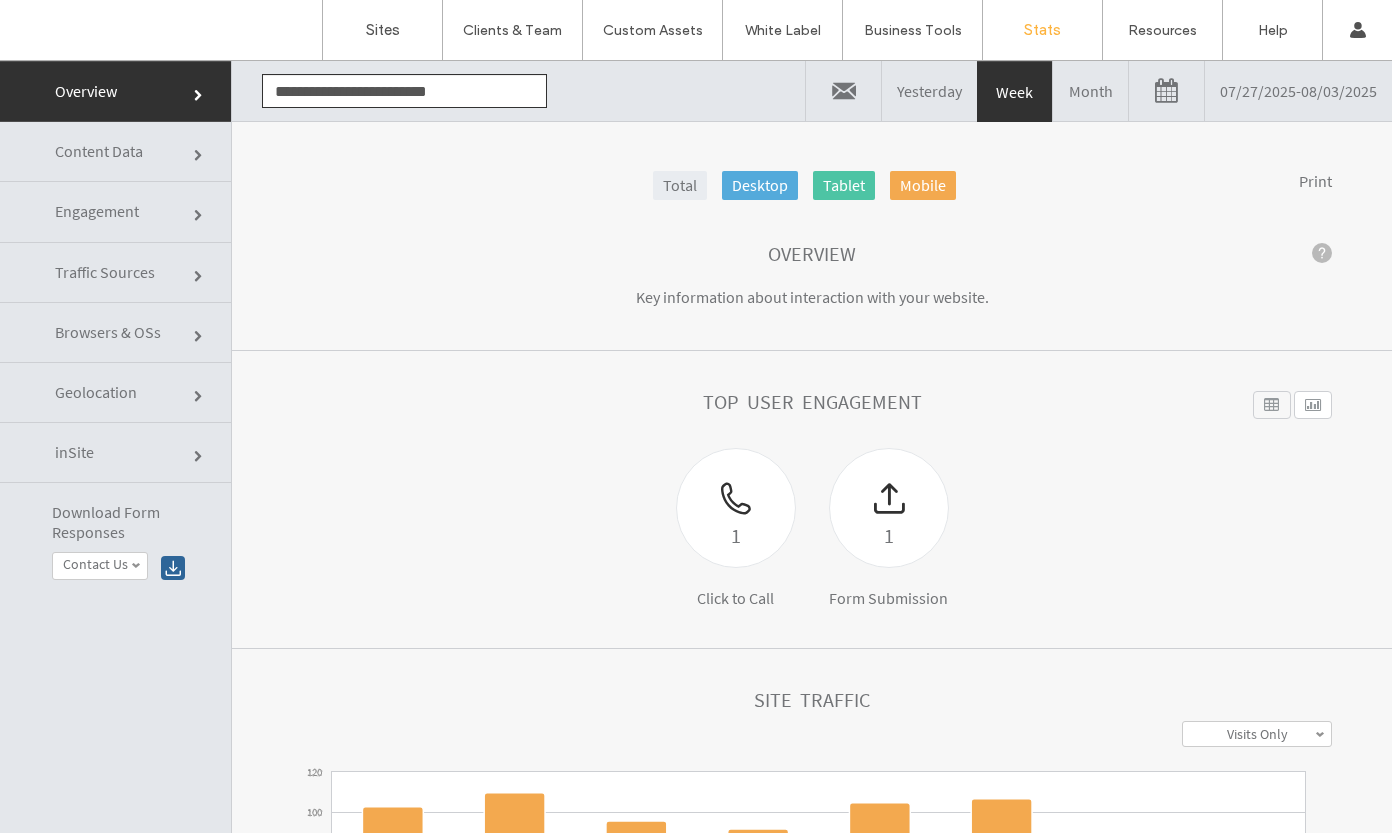 click on "Content Data" 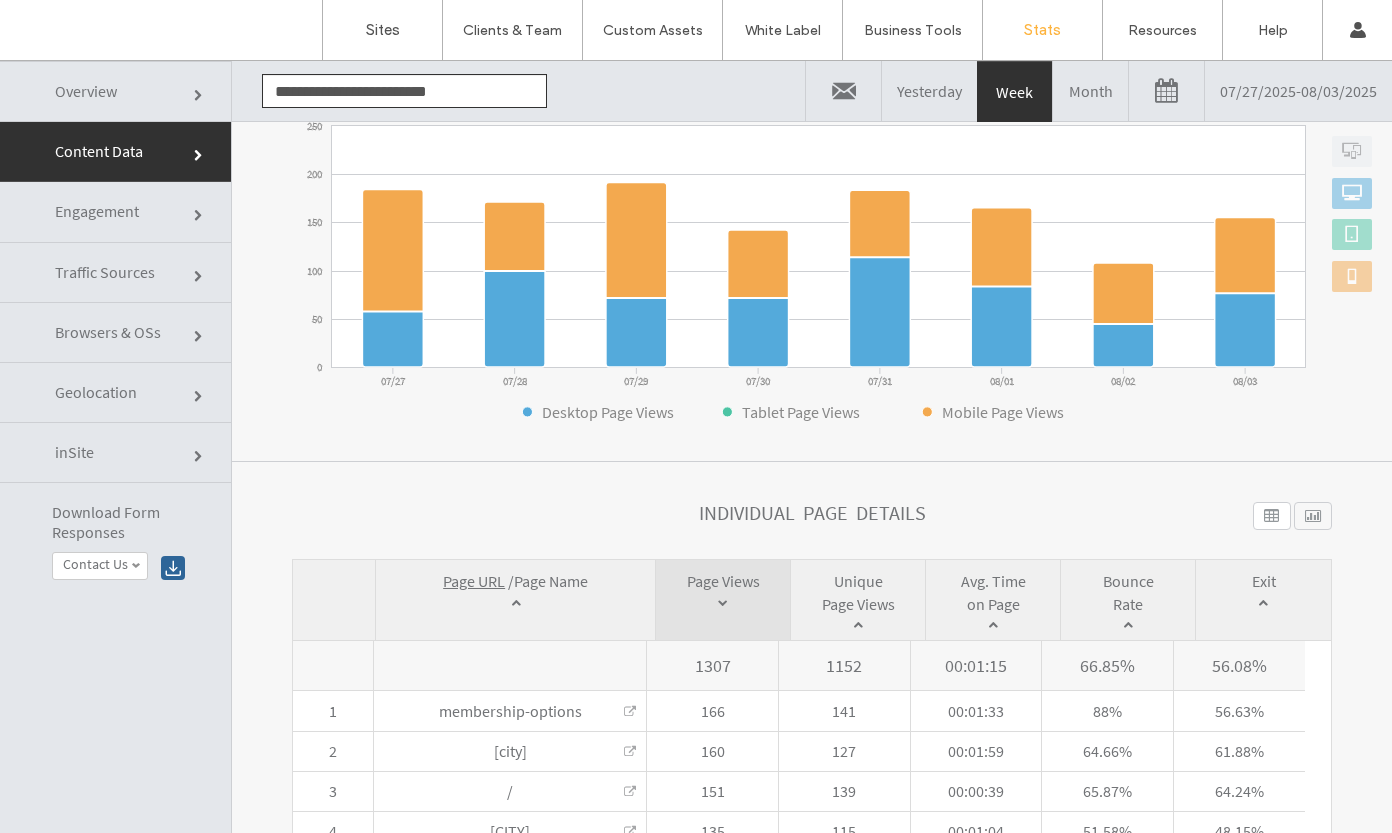 scroll, scrollTop: 308, scrollLeft: 0, axis: vertical 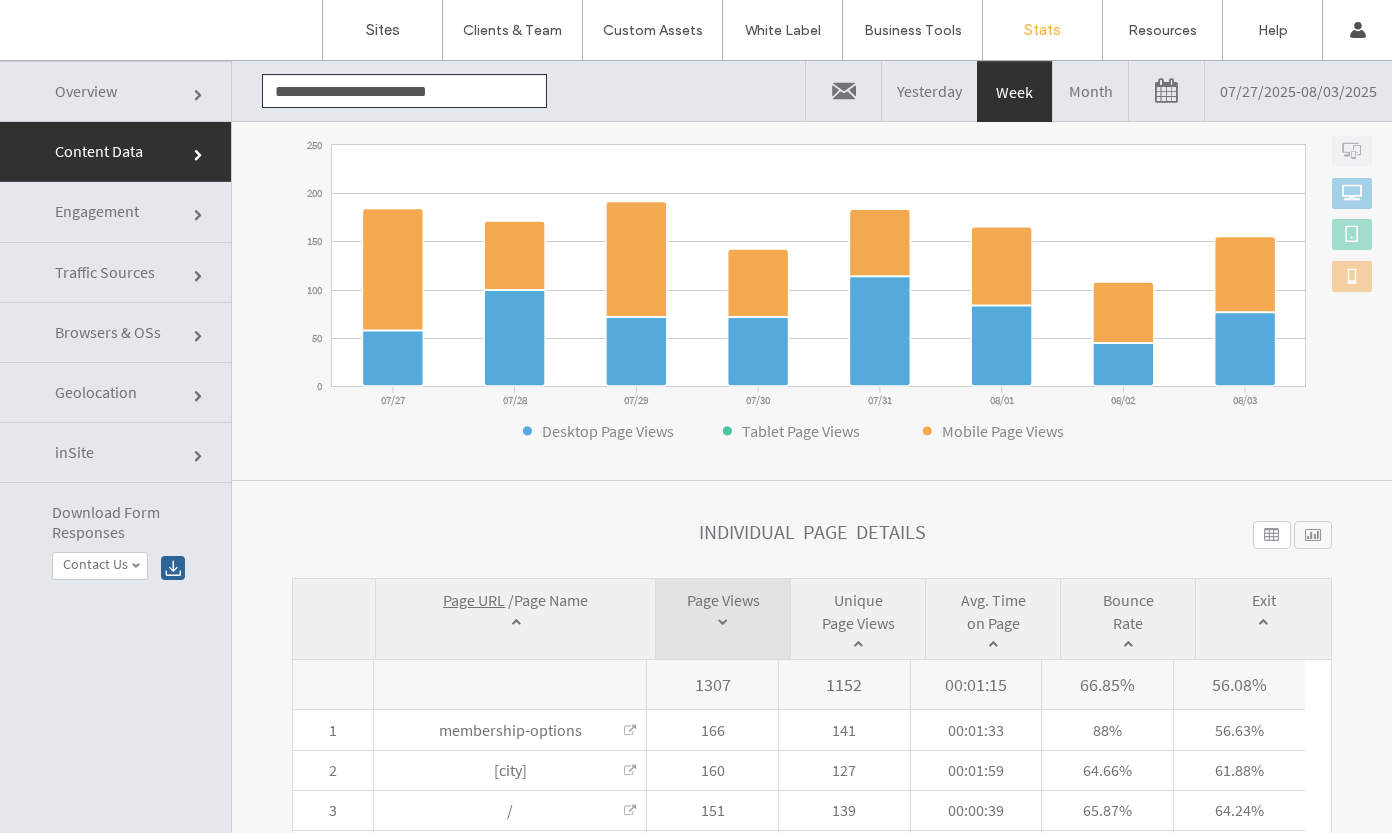 click on "Month" at bounding box center [1090, 91] 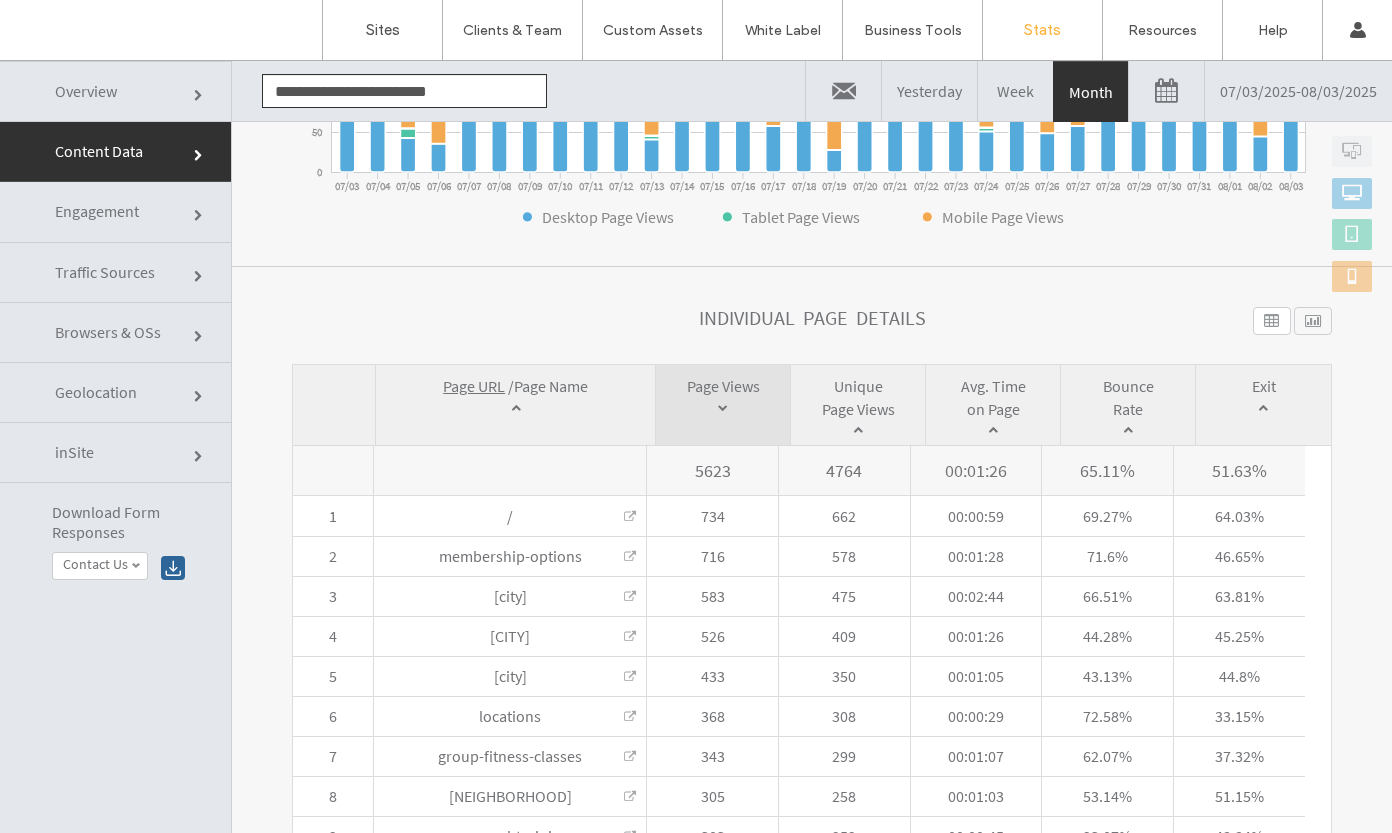 scroll, scrollTop: 598, scrollLeft: 0, axis: vertical 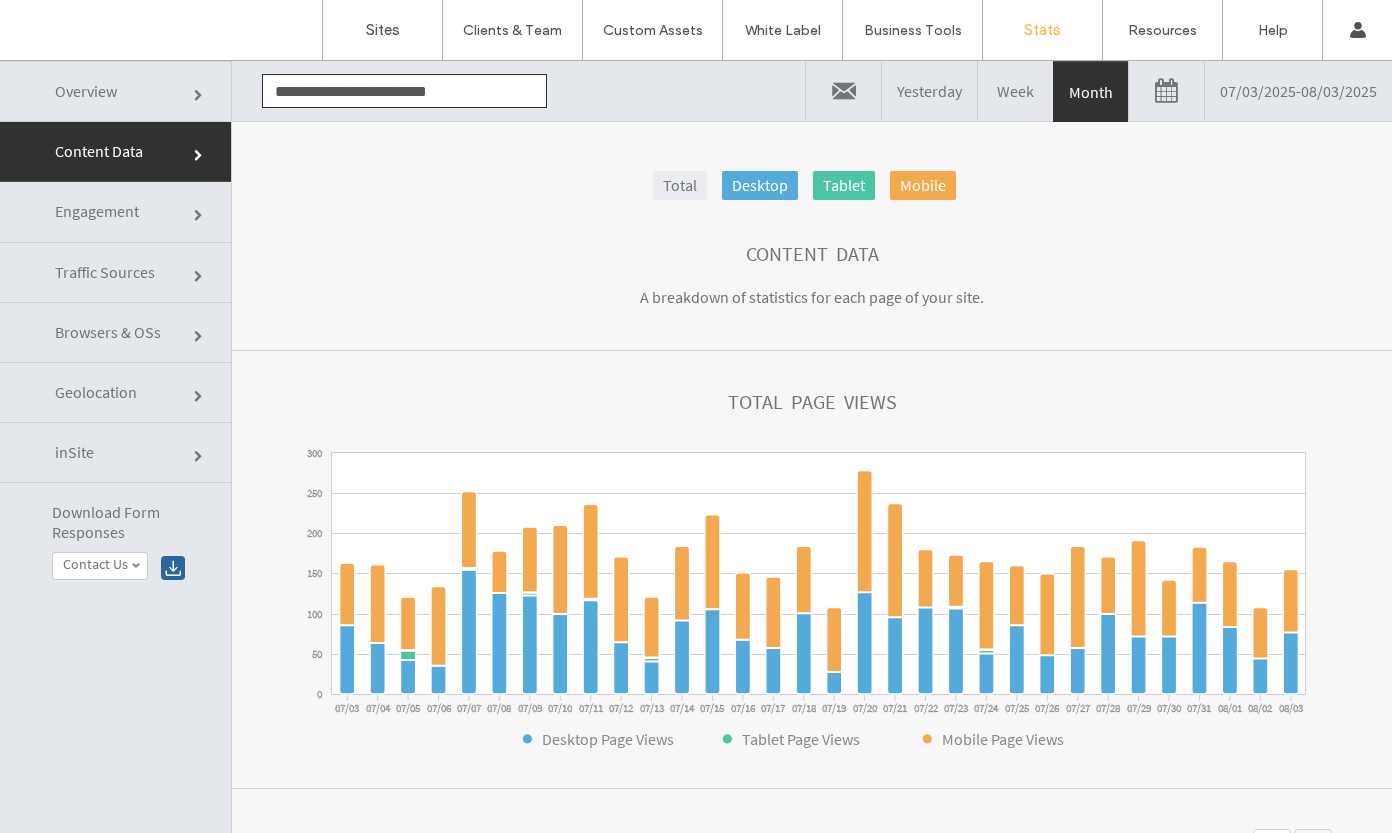 click on "07/03/2025 - 08/03/2025" at bounding box center [1298, 91] 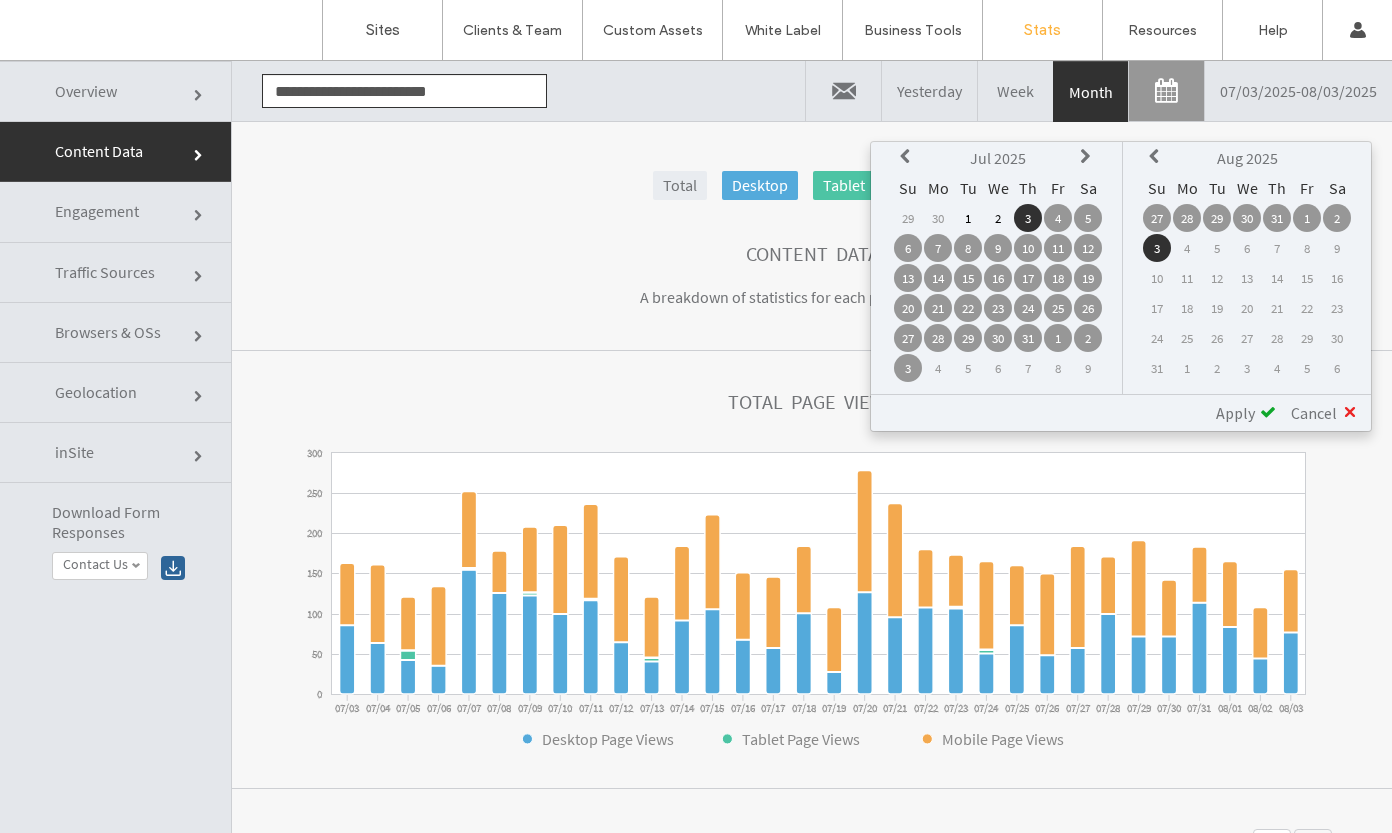 click on "28" at bounding box center [938, 338] 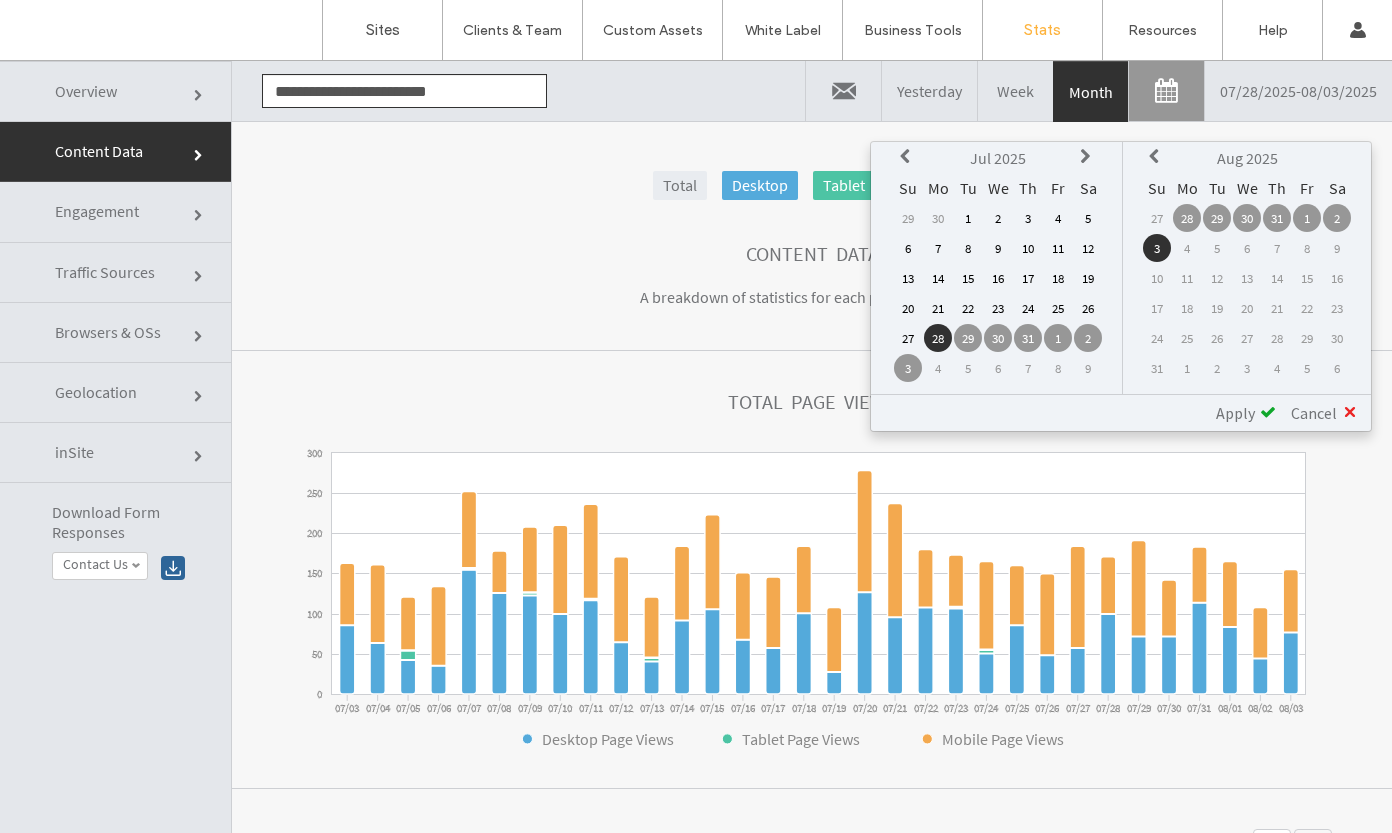 click on "Apply" at bounding box center (1235, 413) 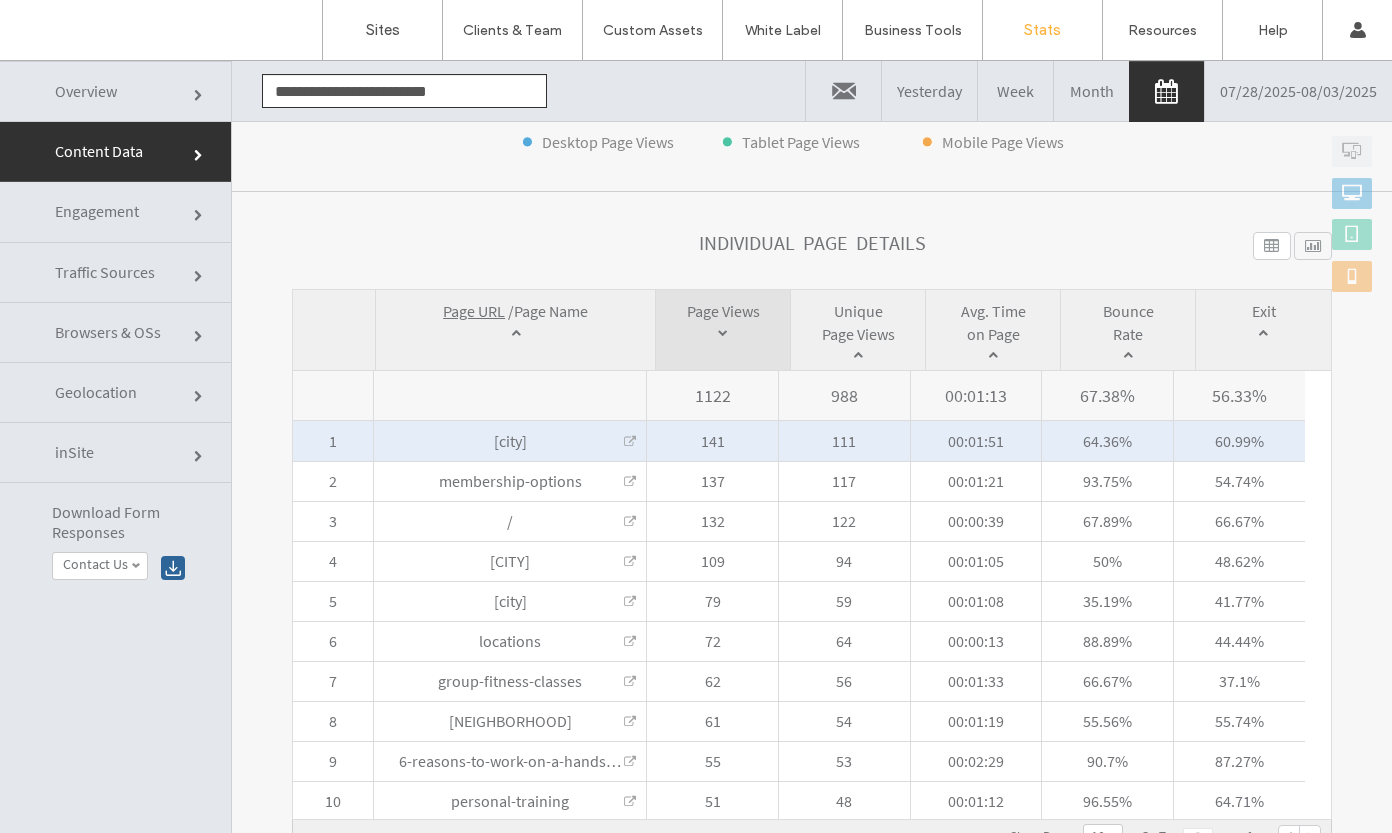 scroll, scrollTop: 598, scrollLeft: 0, axis: vertical 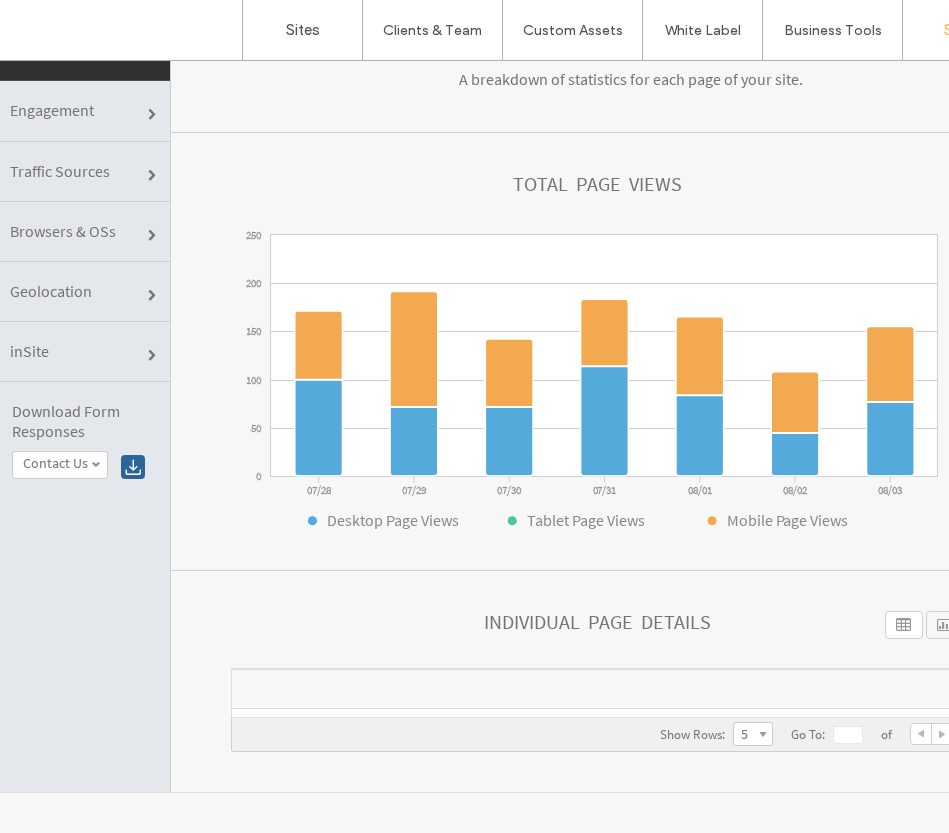 click on "Traffic Sources" 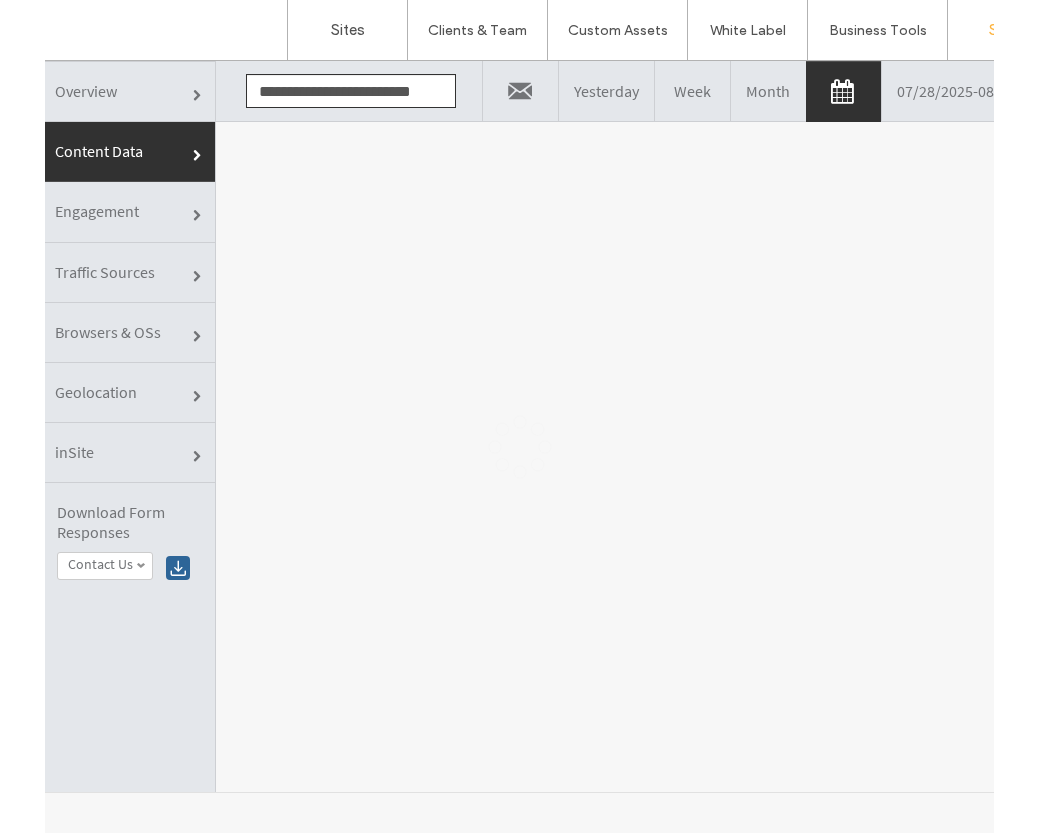 scroll, scrollTop: 0, scrollLeft: 0, axis: both 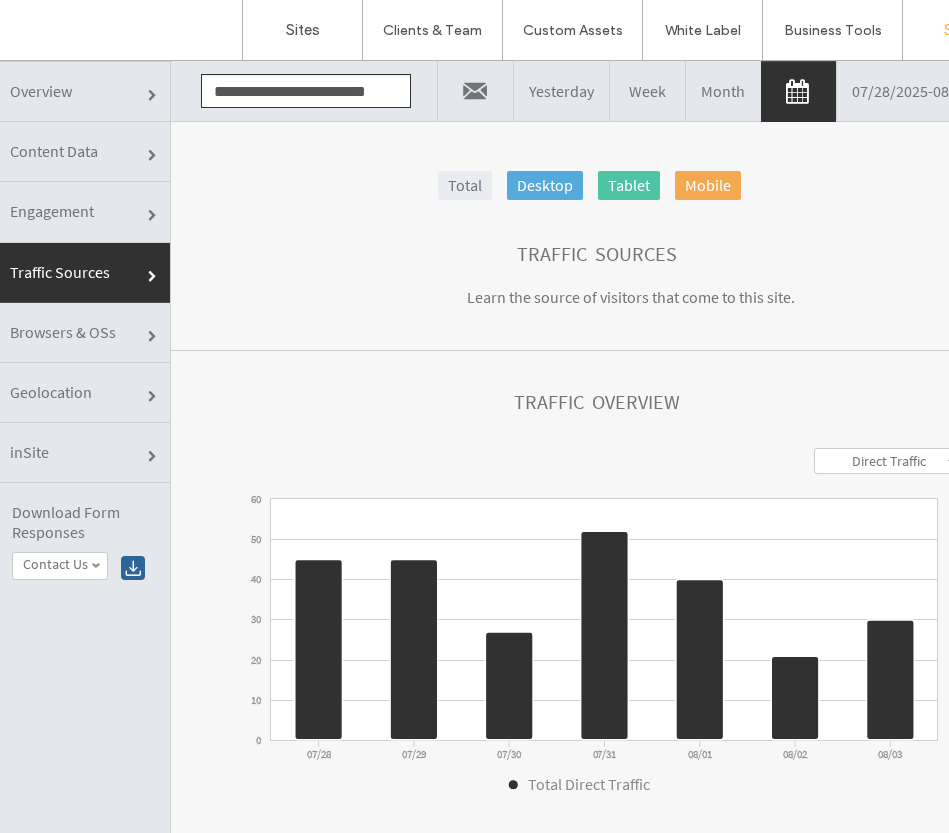 click on "Content Data" 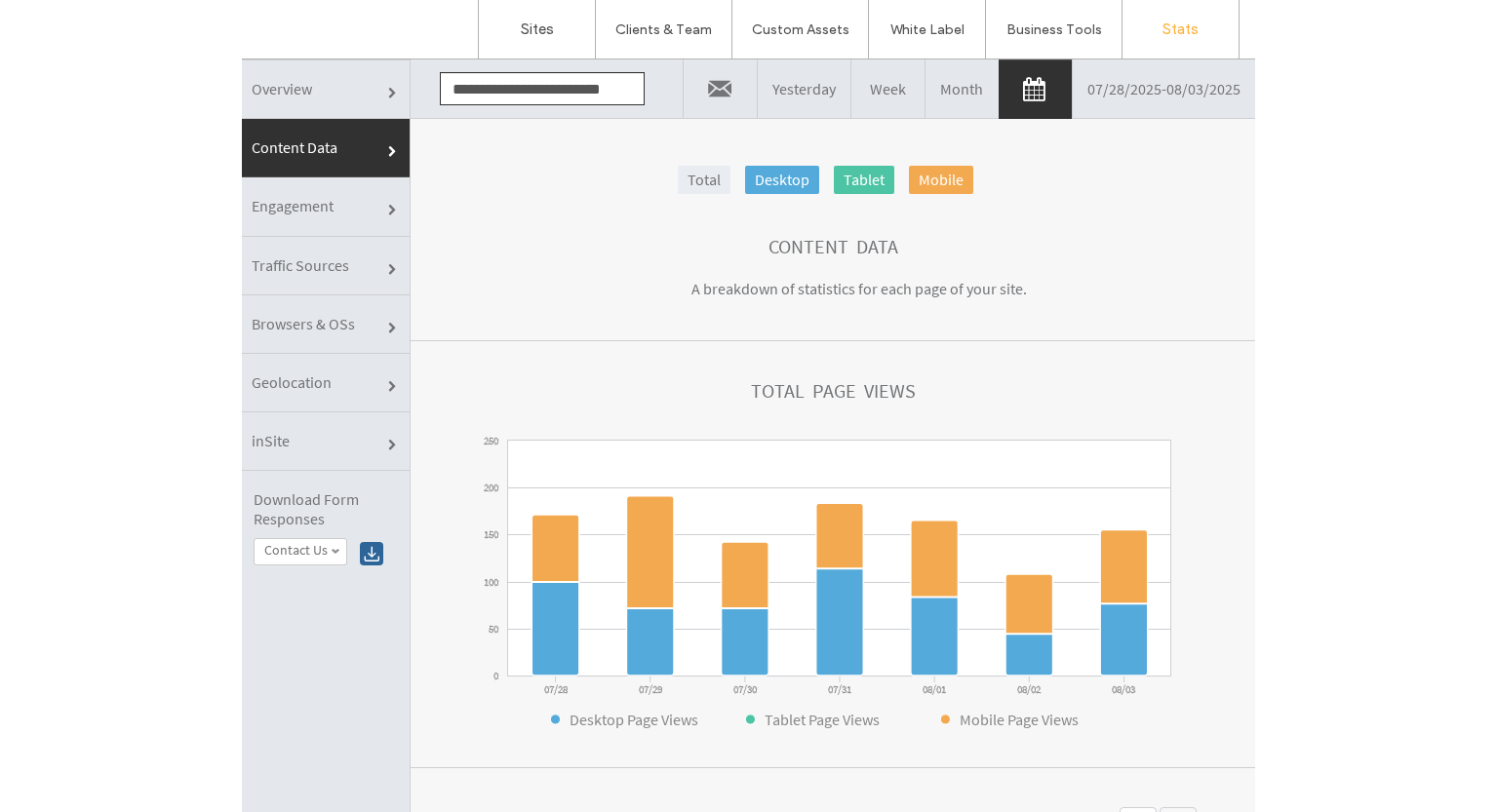scroll, scrollTop: 0, scrollLeft: 0, axis: both 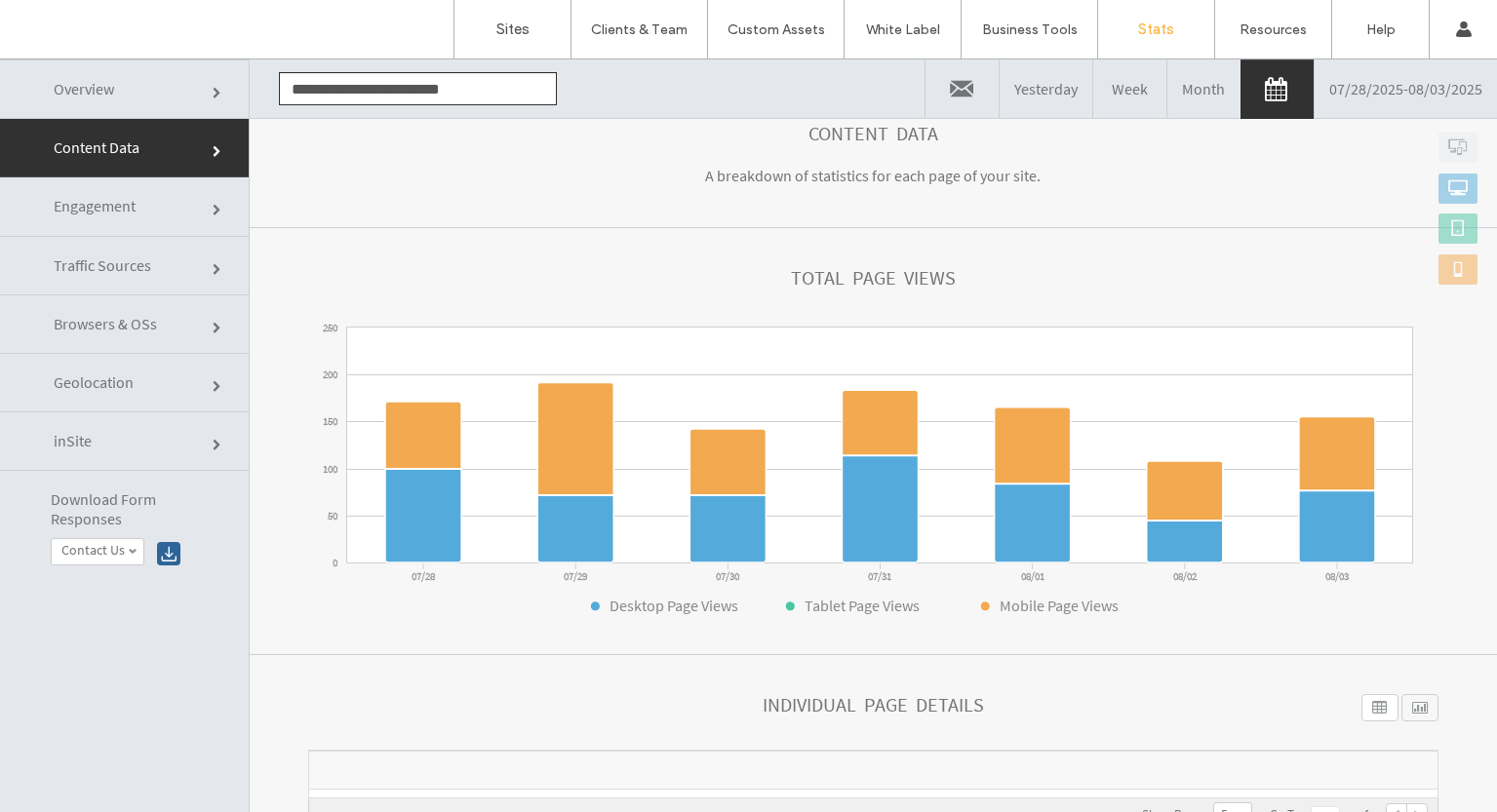 click on "Traffic Sources" 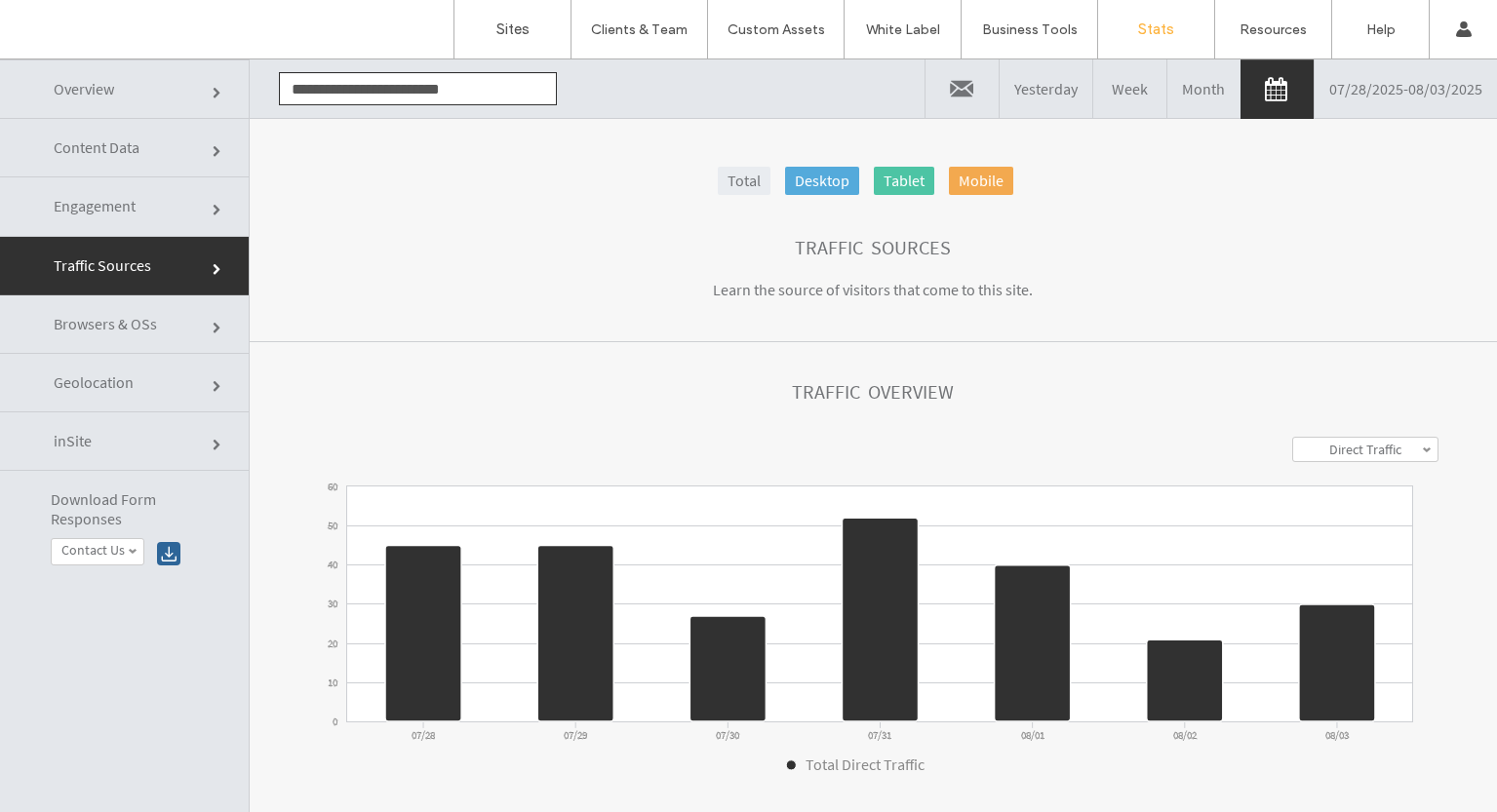 click on "Engagement" 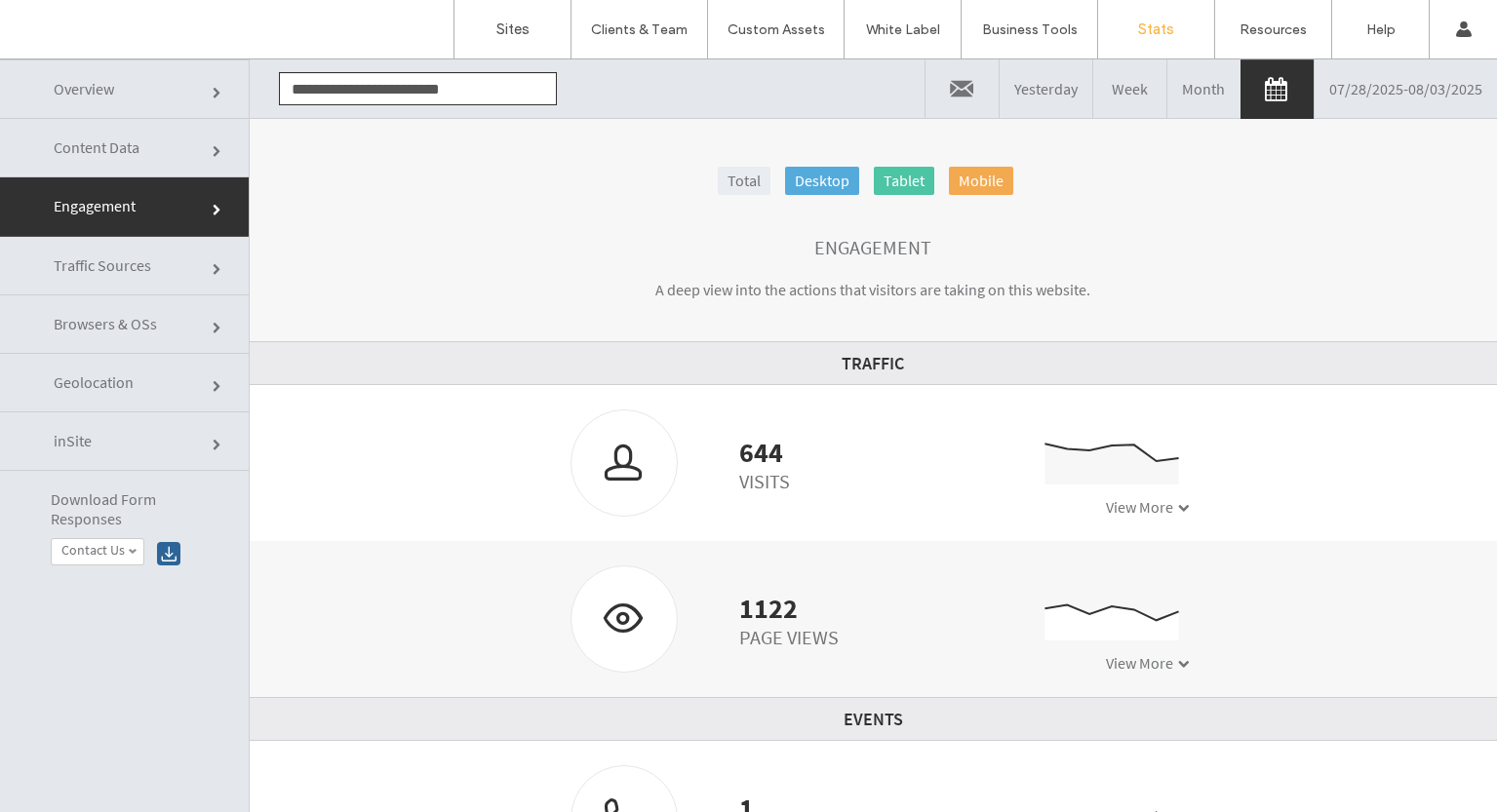 click on "Content Data" 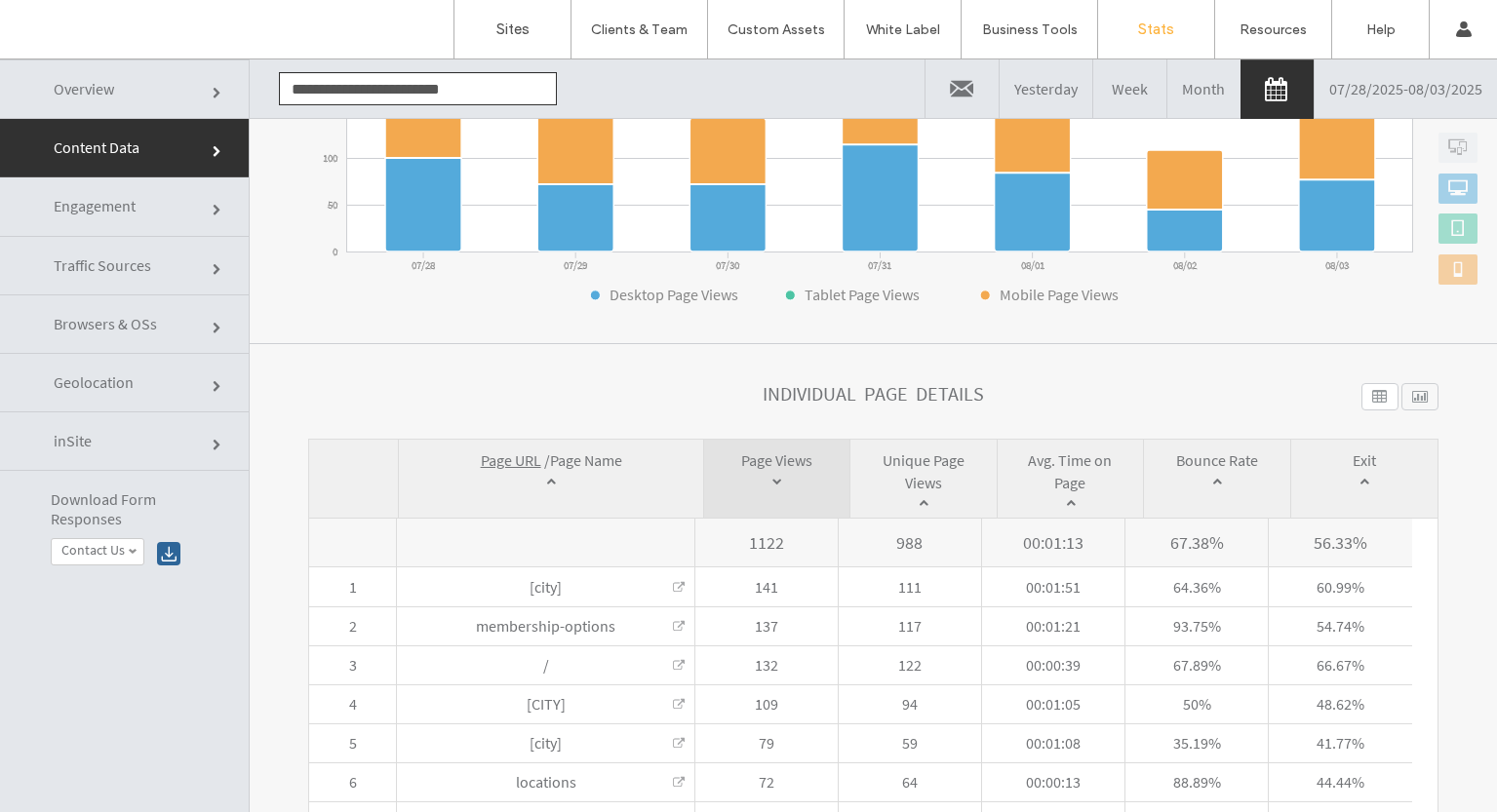scroll, scrollTop: 583, scrollLeft: 0, axis: vertical 